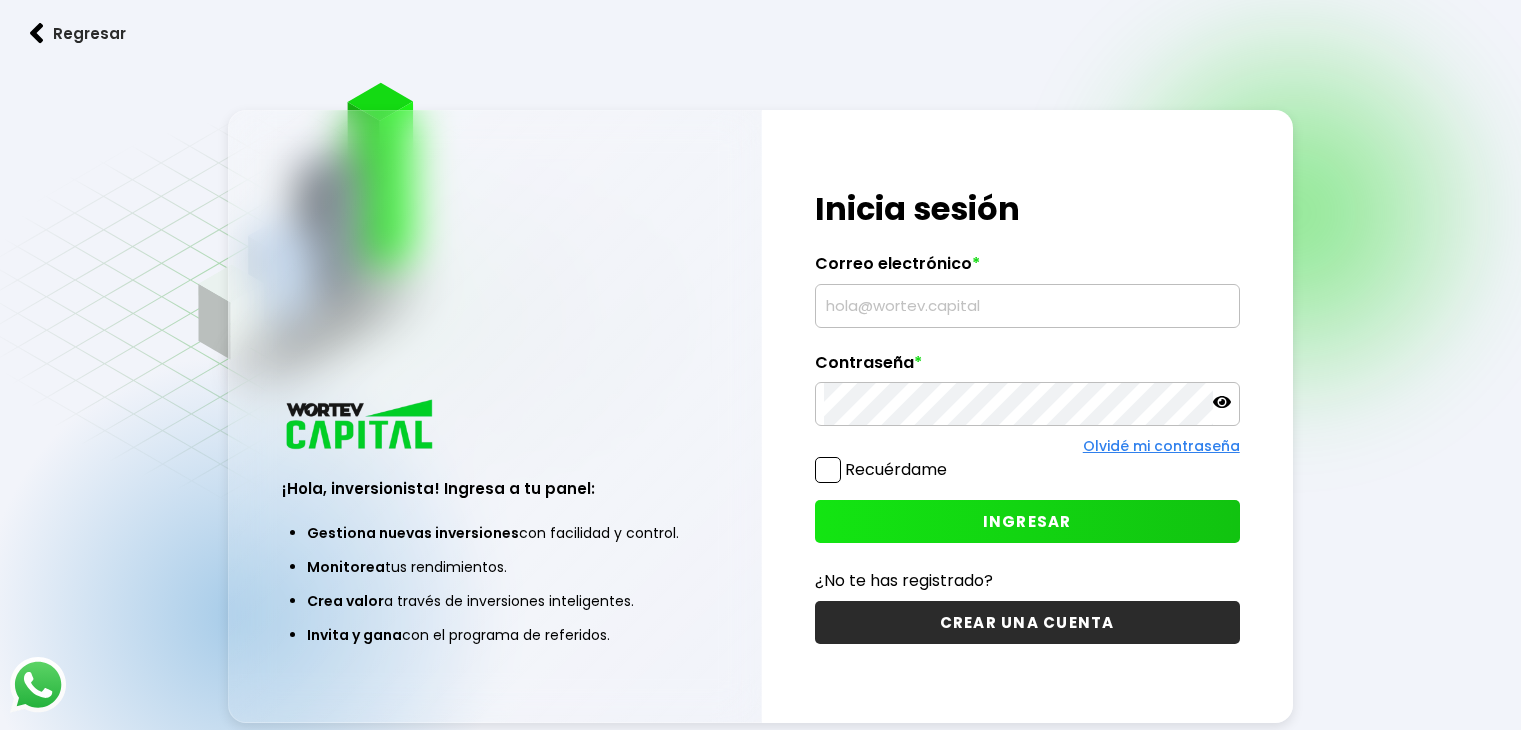 scroll, scrollTop: 0, scrollLeft: 0, axis: both 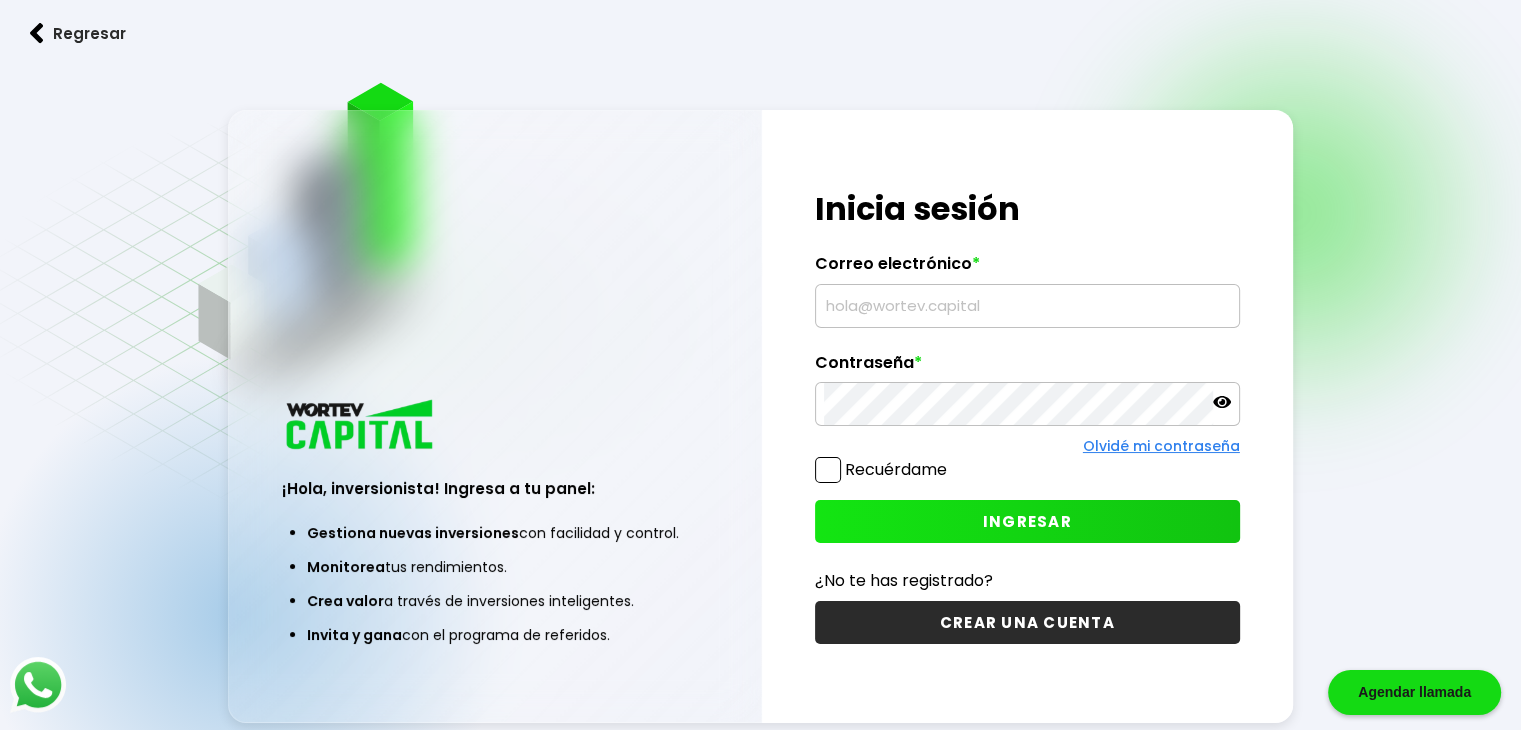 click at bounding box center (1027, 306) 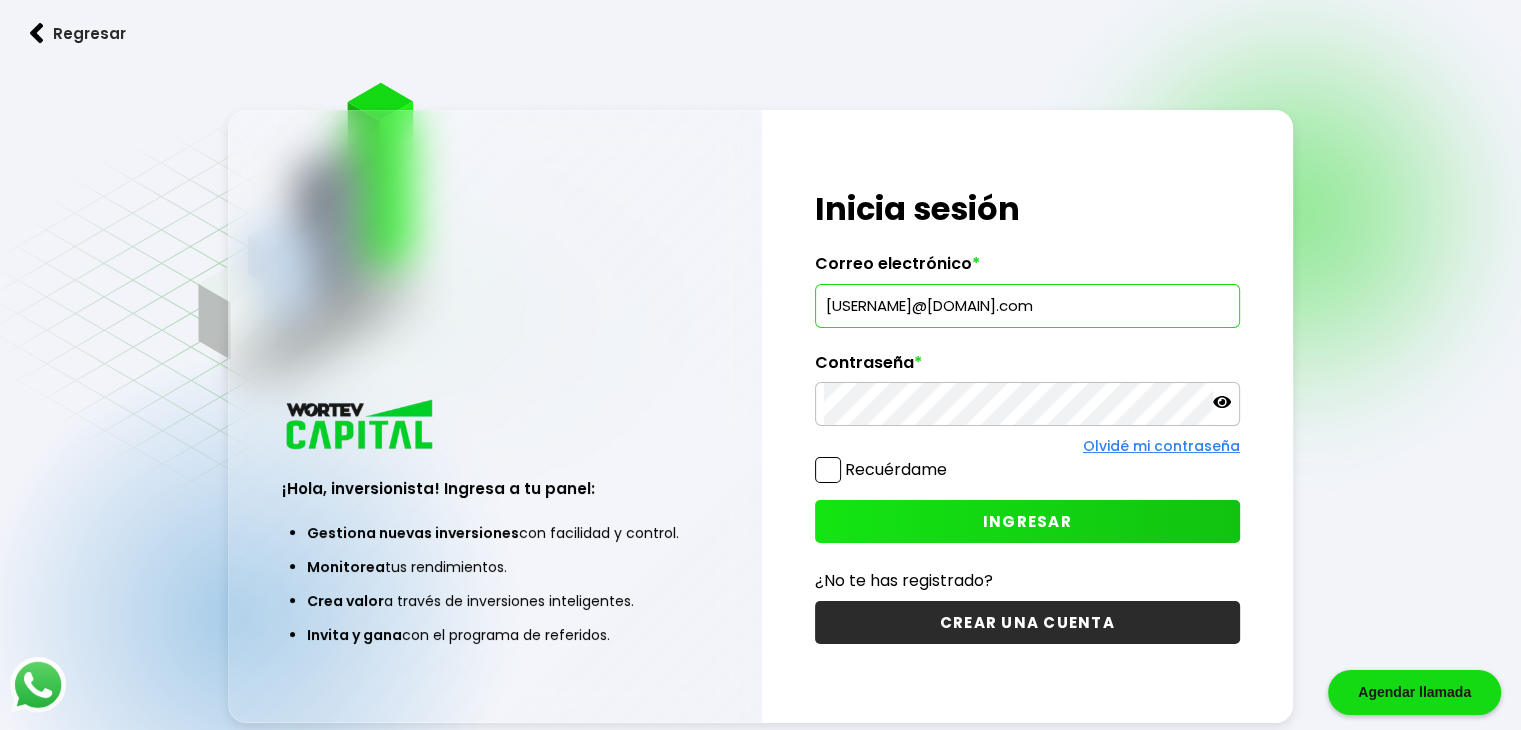 type on "[USERNAME]@[DOMAIN].com" 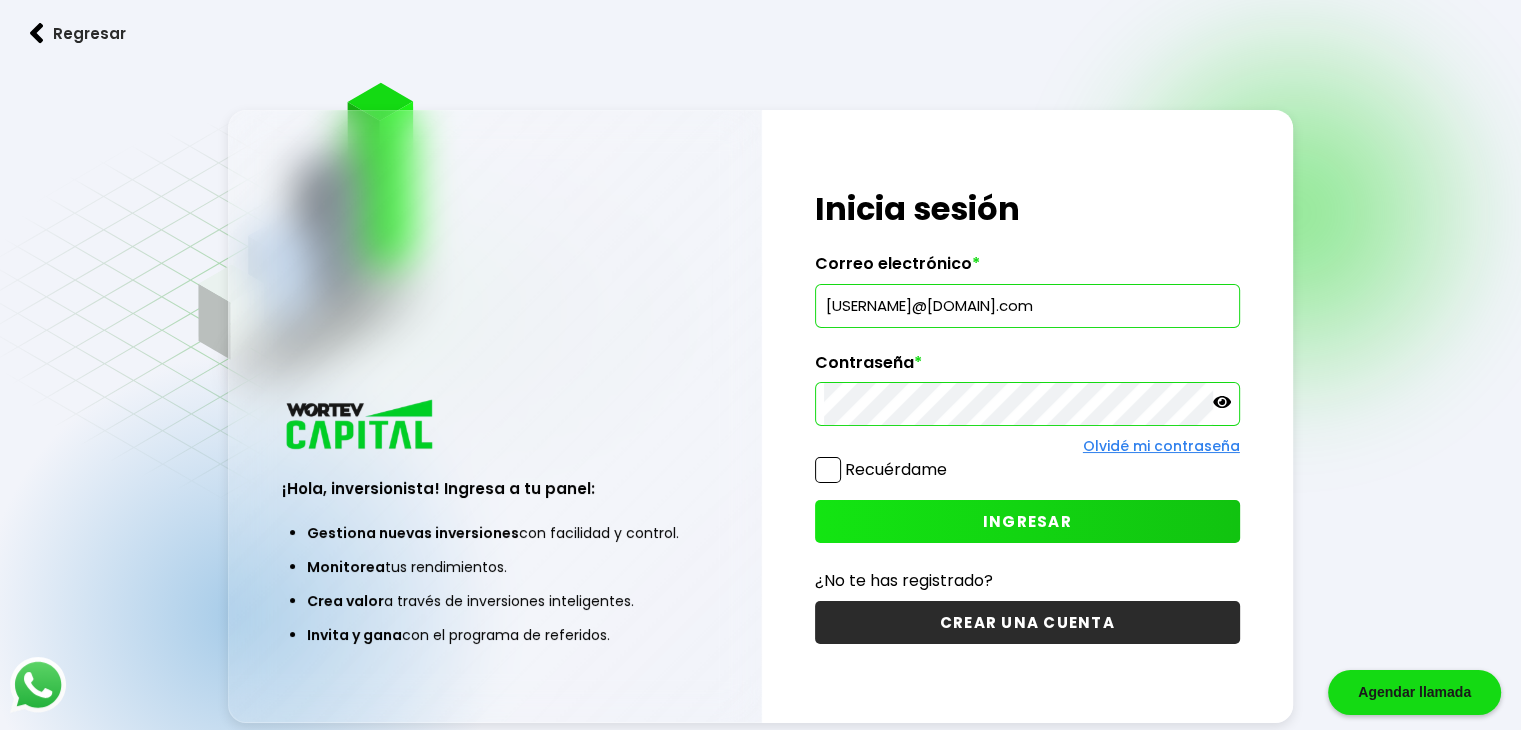click on "INGRESAR" at bounding box center [1027, 521] 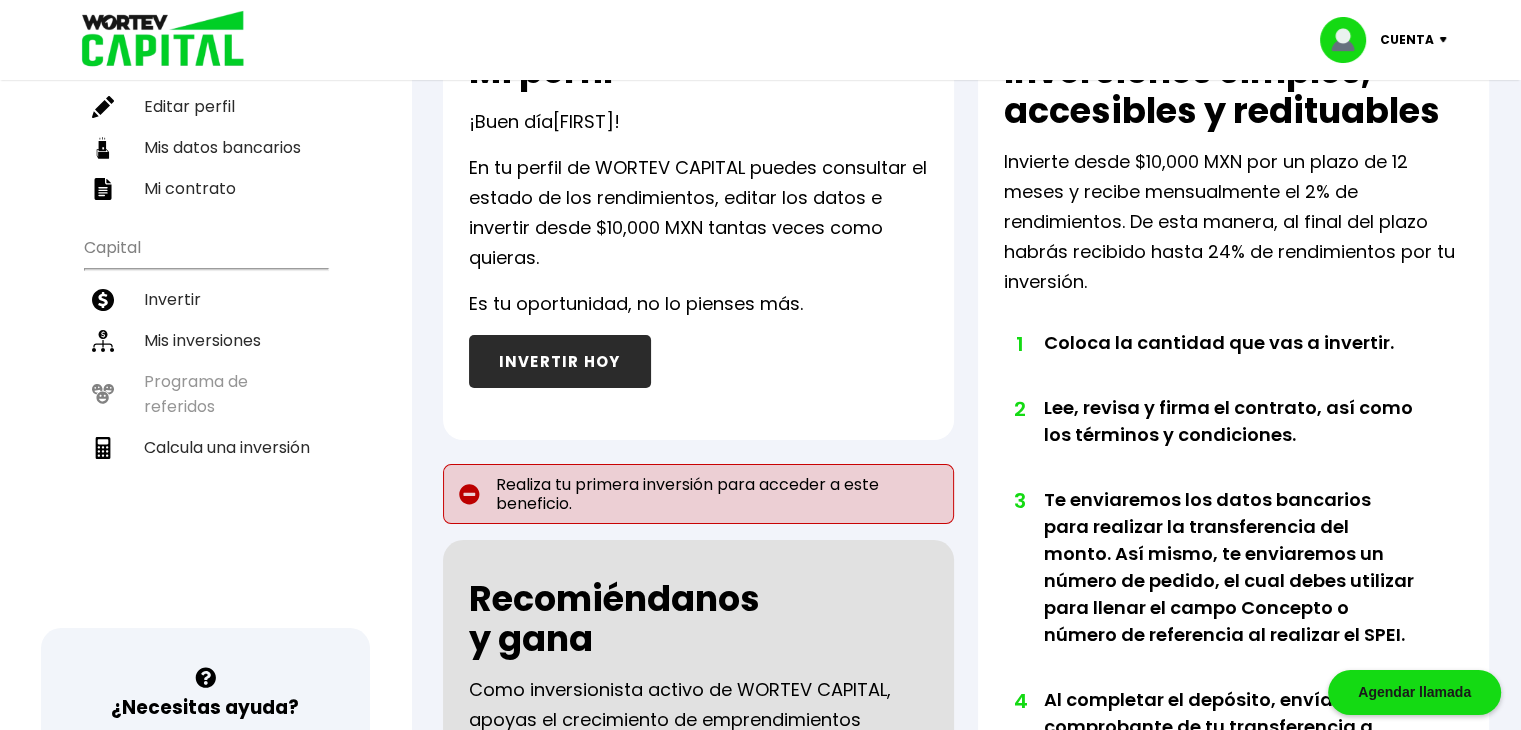 scroll, scrollTop: 0, scrollLeft: 0, axis: both 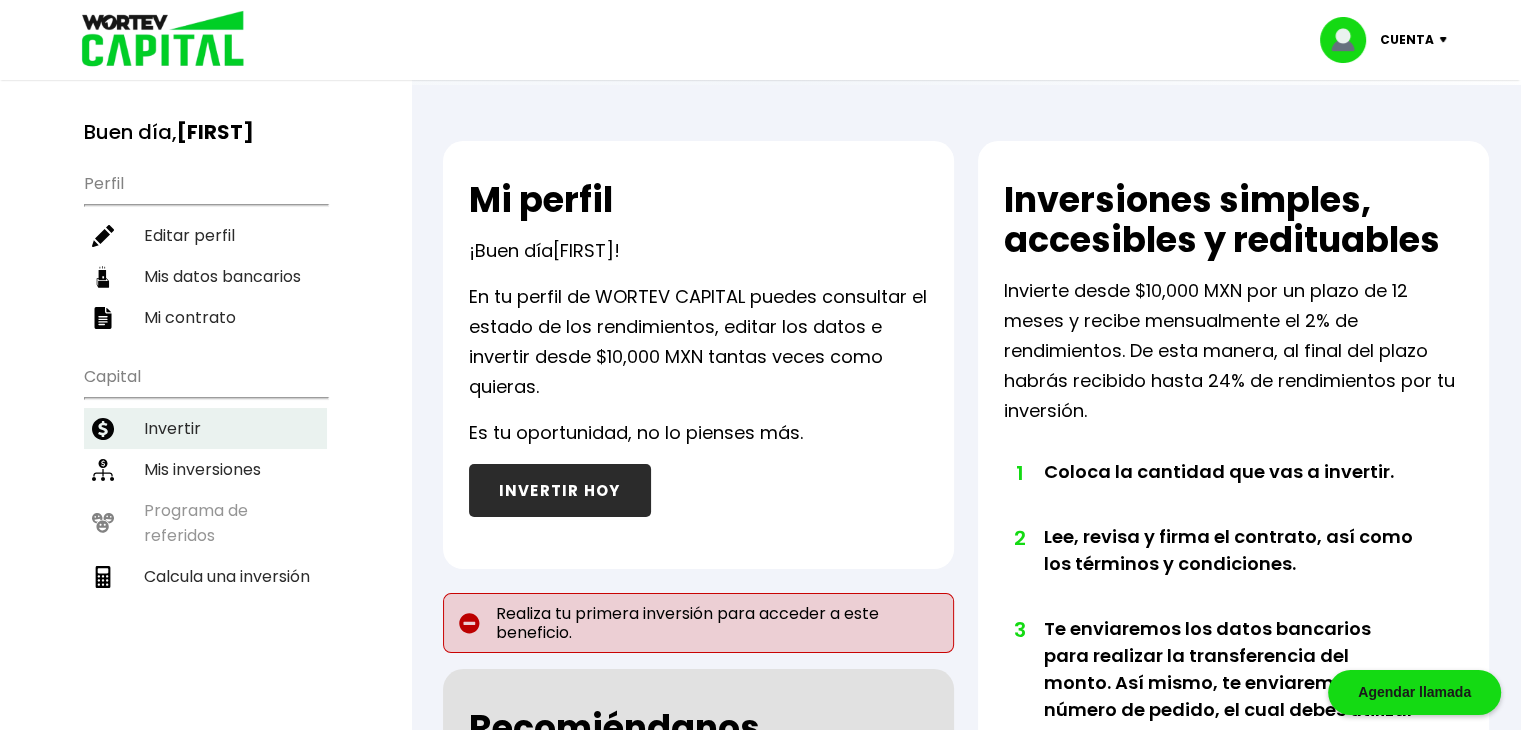 click on "Invertir" at bounding box center (205, 428) 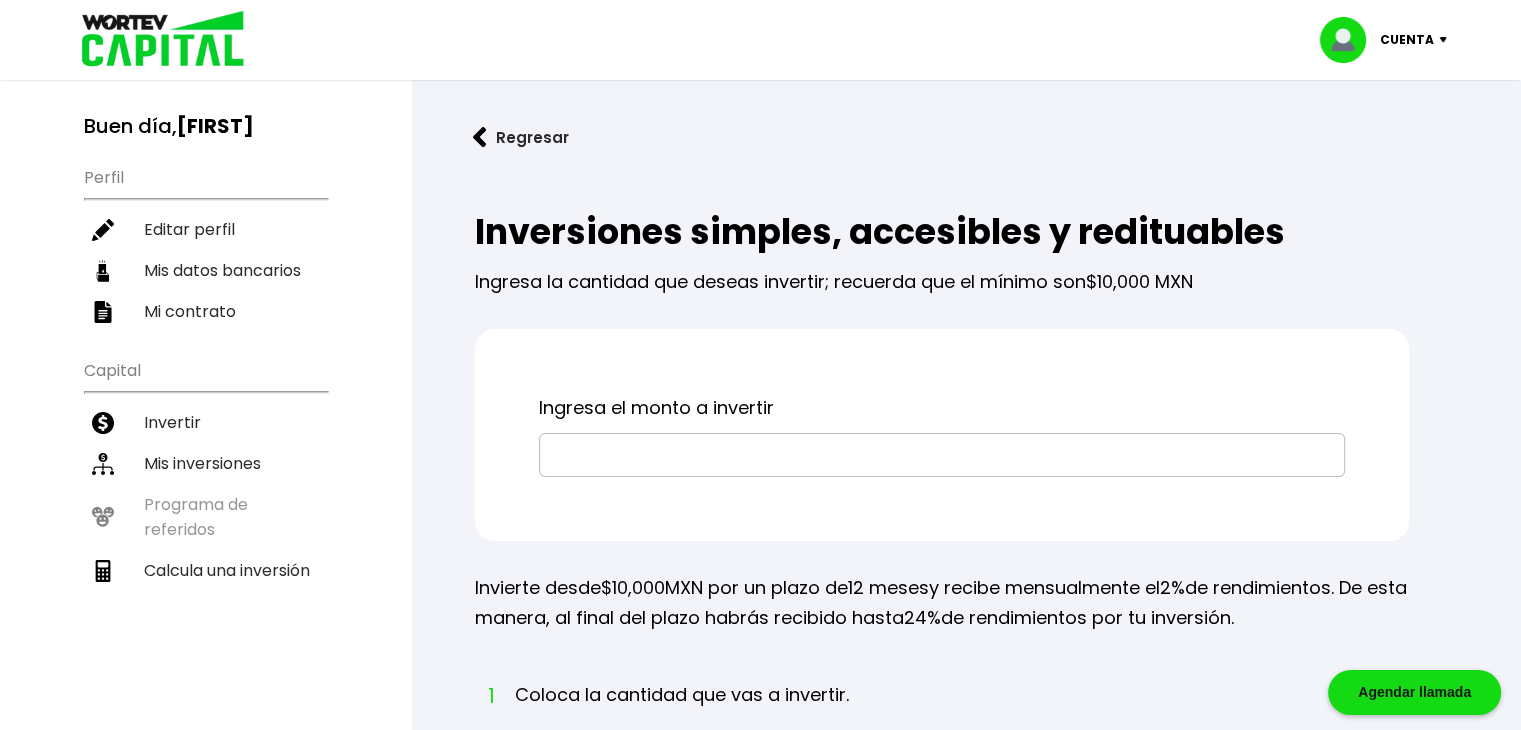 scroll, scrollTop: 0, scrollLeft: 0, axis: both 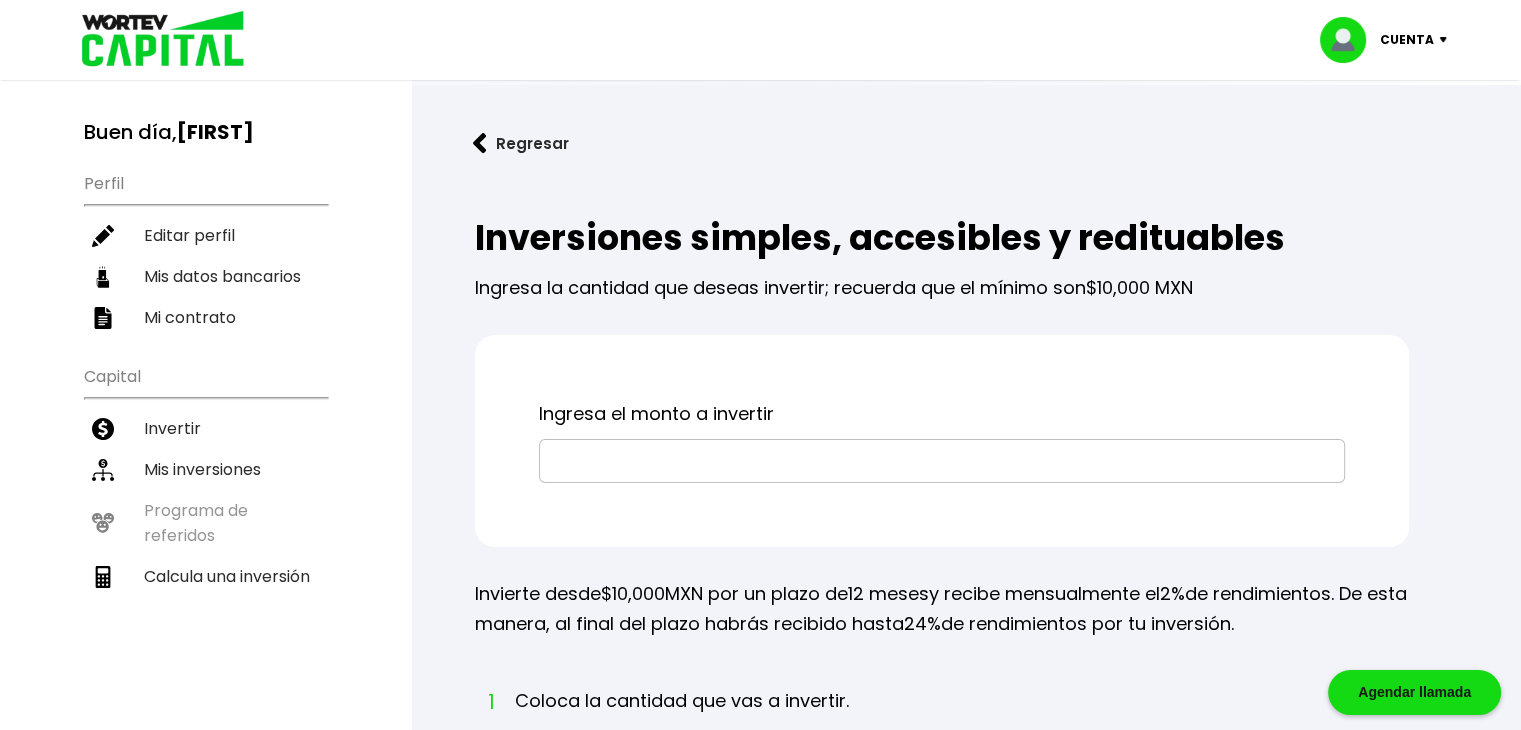click on "Cuenta" at bounding box center [1390, 40] 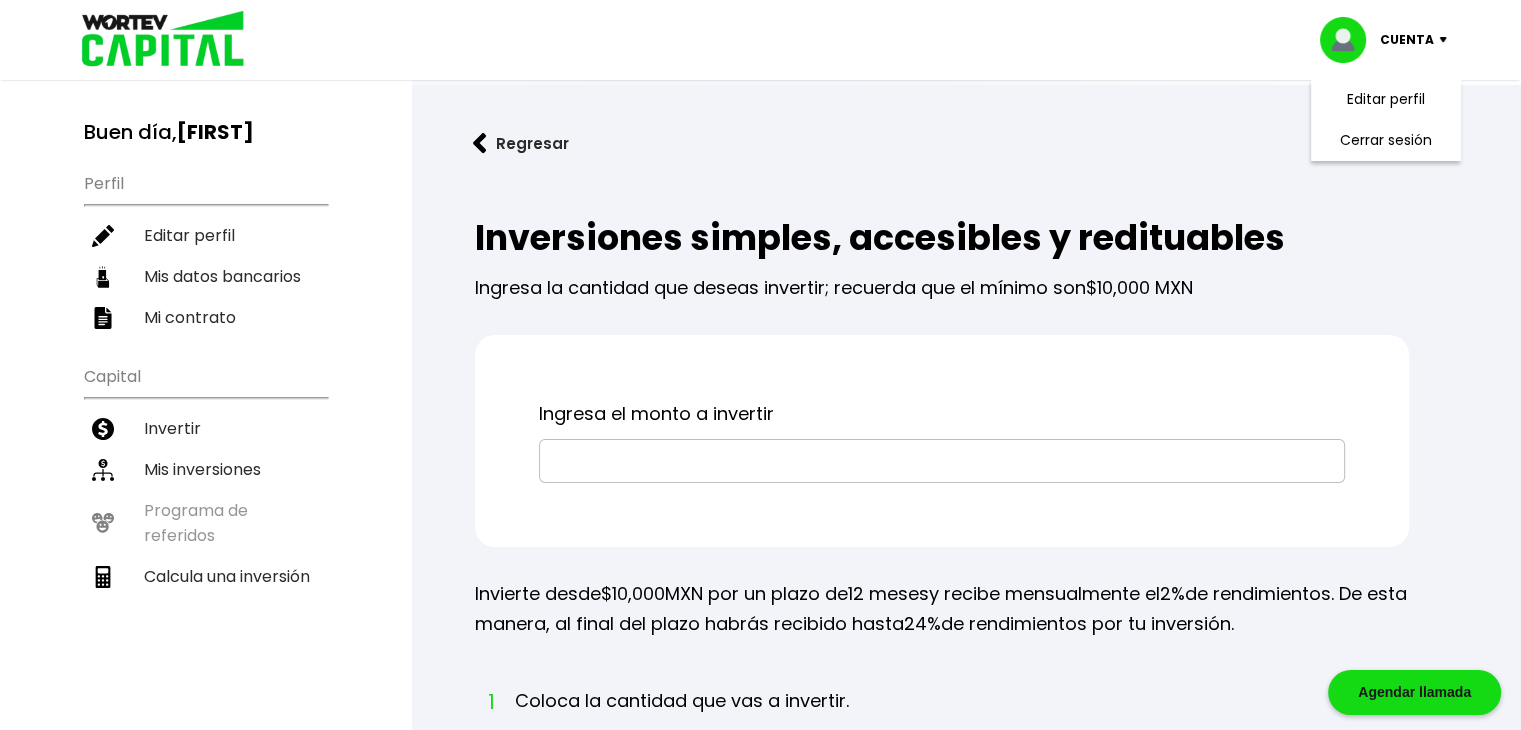 click on "Cuenta Editar perfil Cerrar sesión" at bounding box center [761, 40] 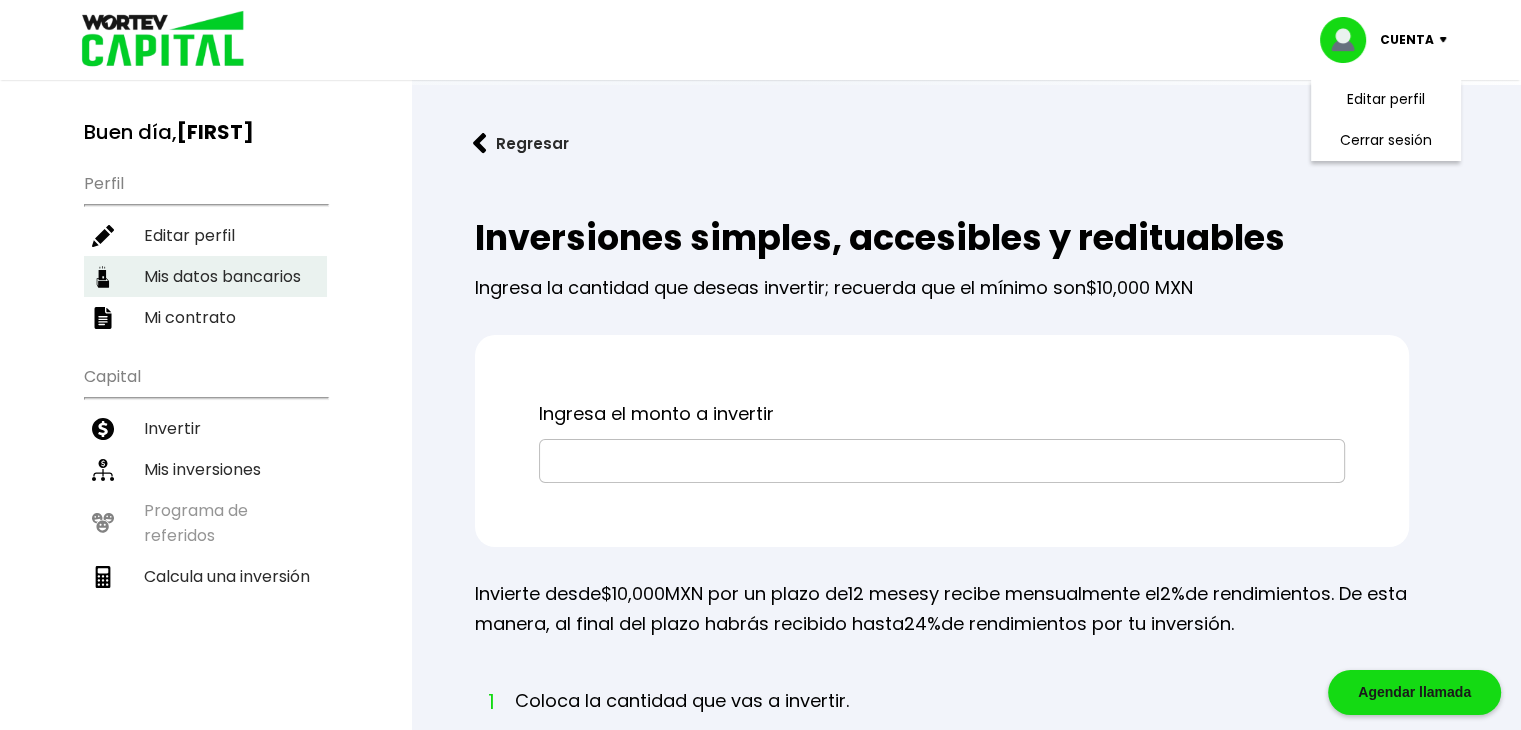 click on "Mis datos bancarios" at bounding box center [205, 276] 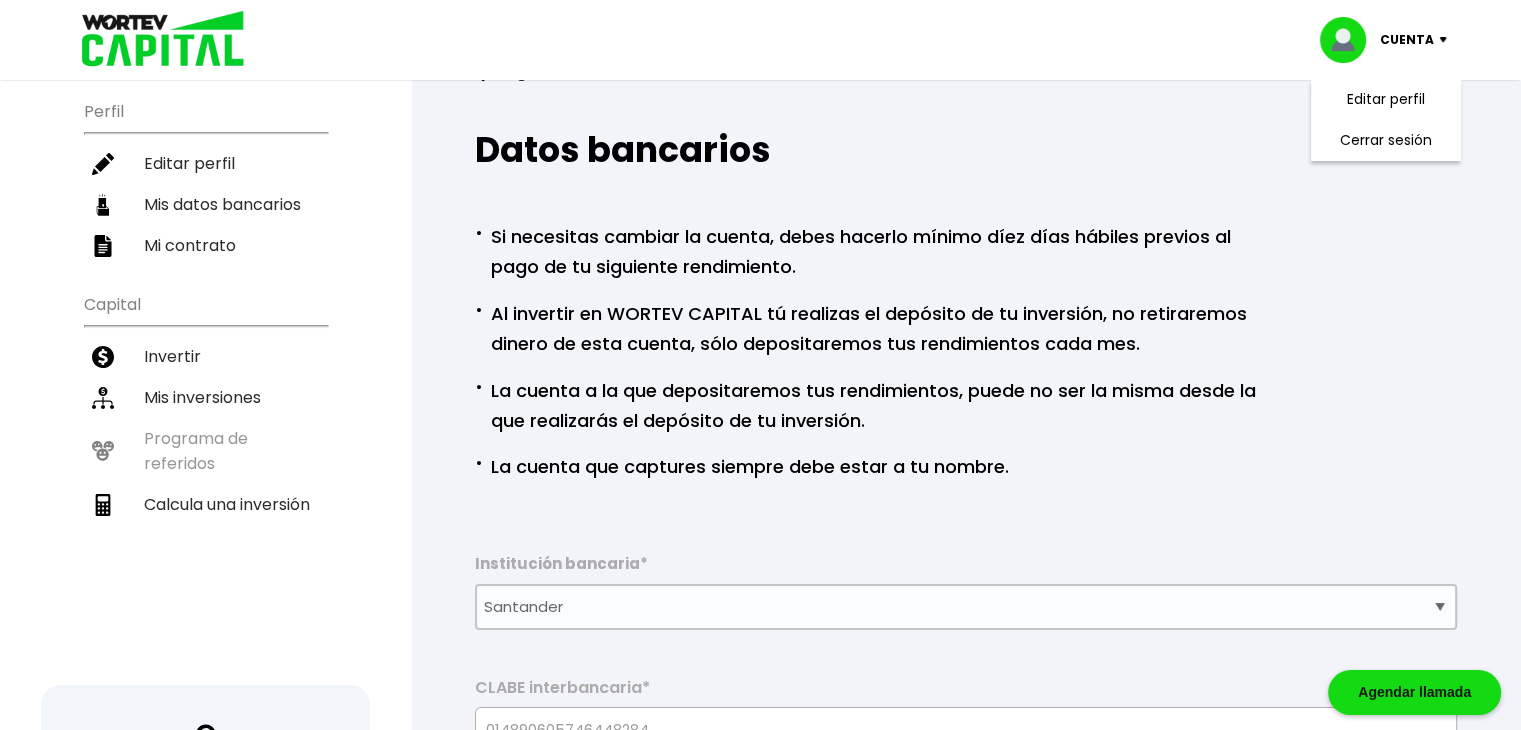 scroll, scrollTop: 71, scrollLeft: 0, axis: vertical 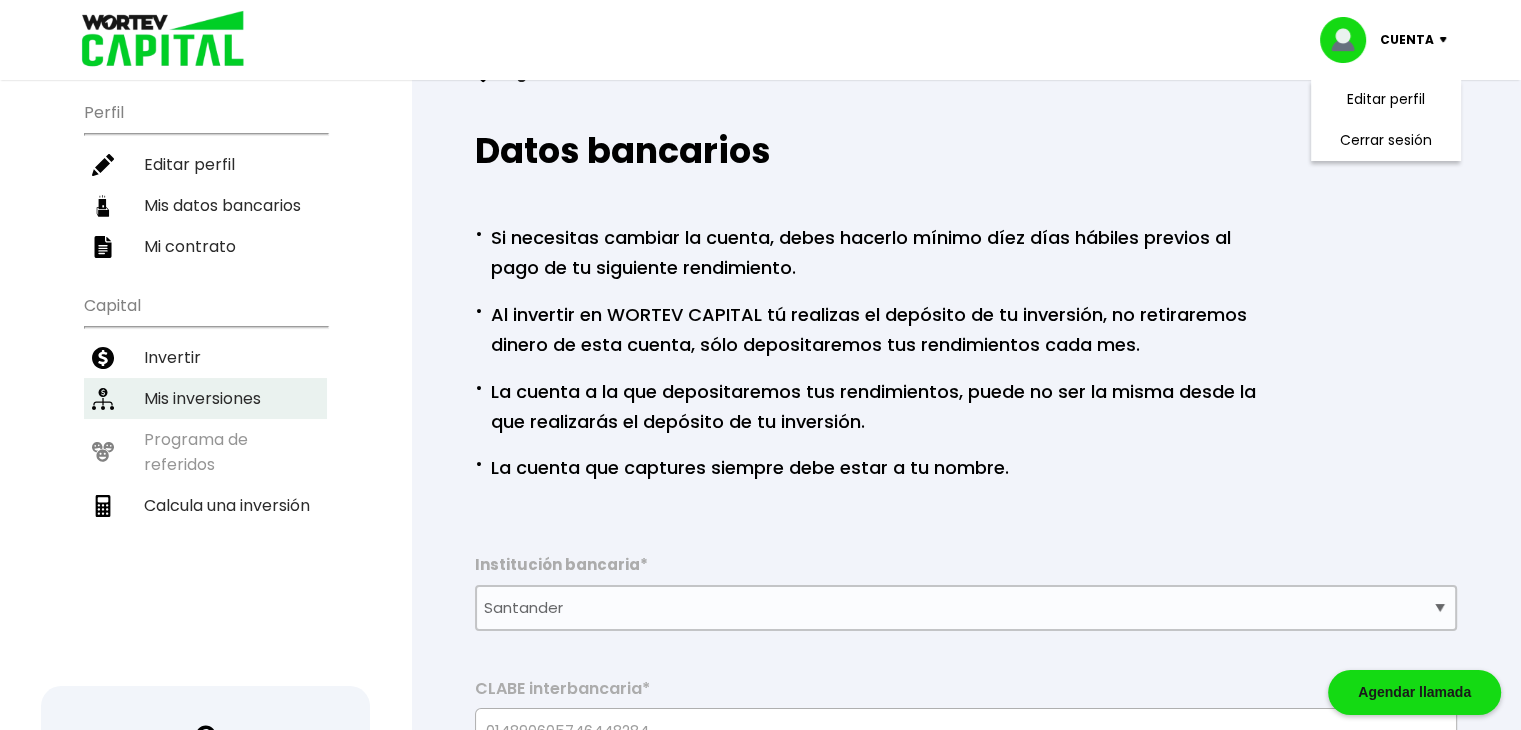 click on "Mis inversiones" at bounding box center [205, 398] 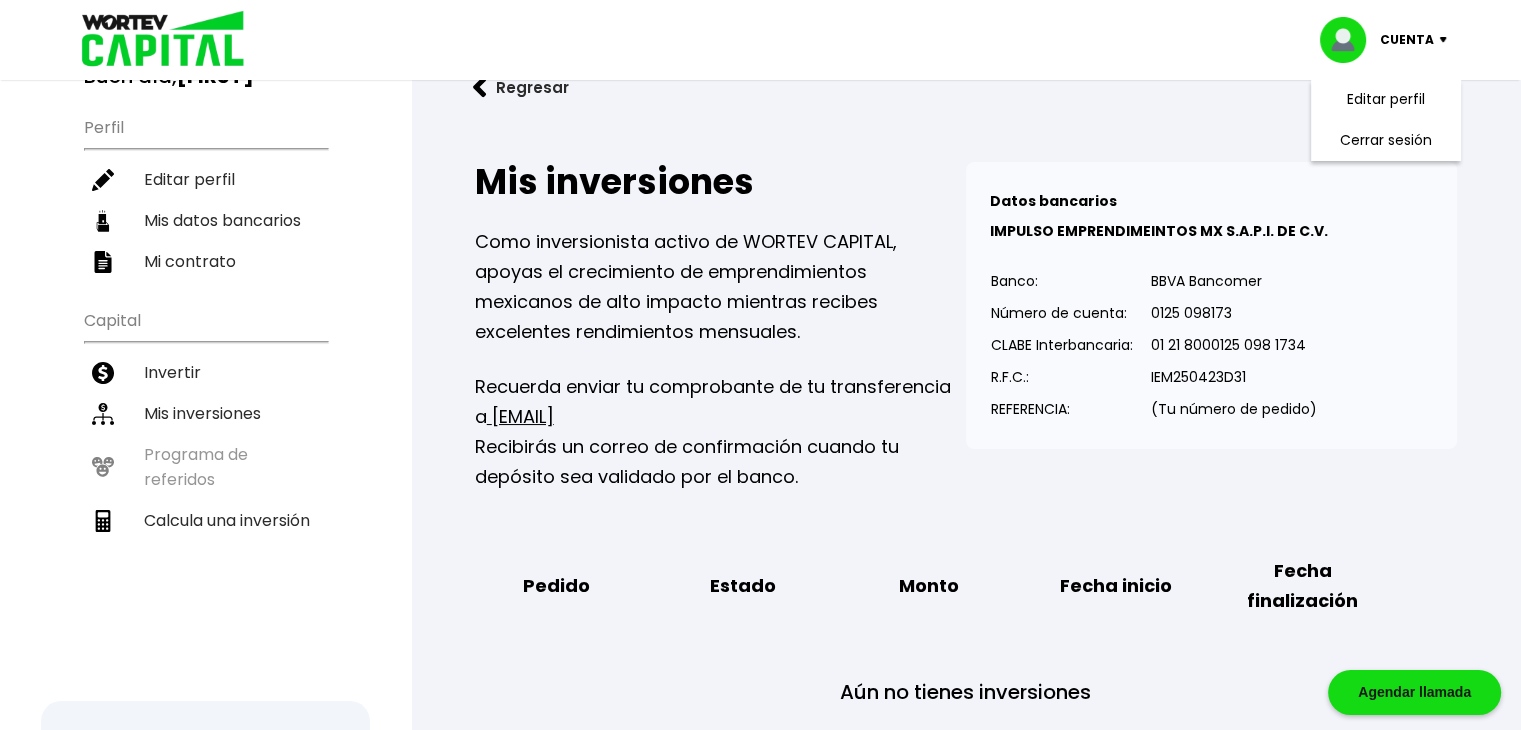 scroll, scrollTop: 100, scrollLeft: 0, axis: vertical 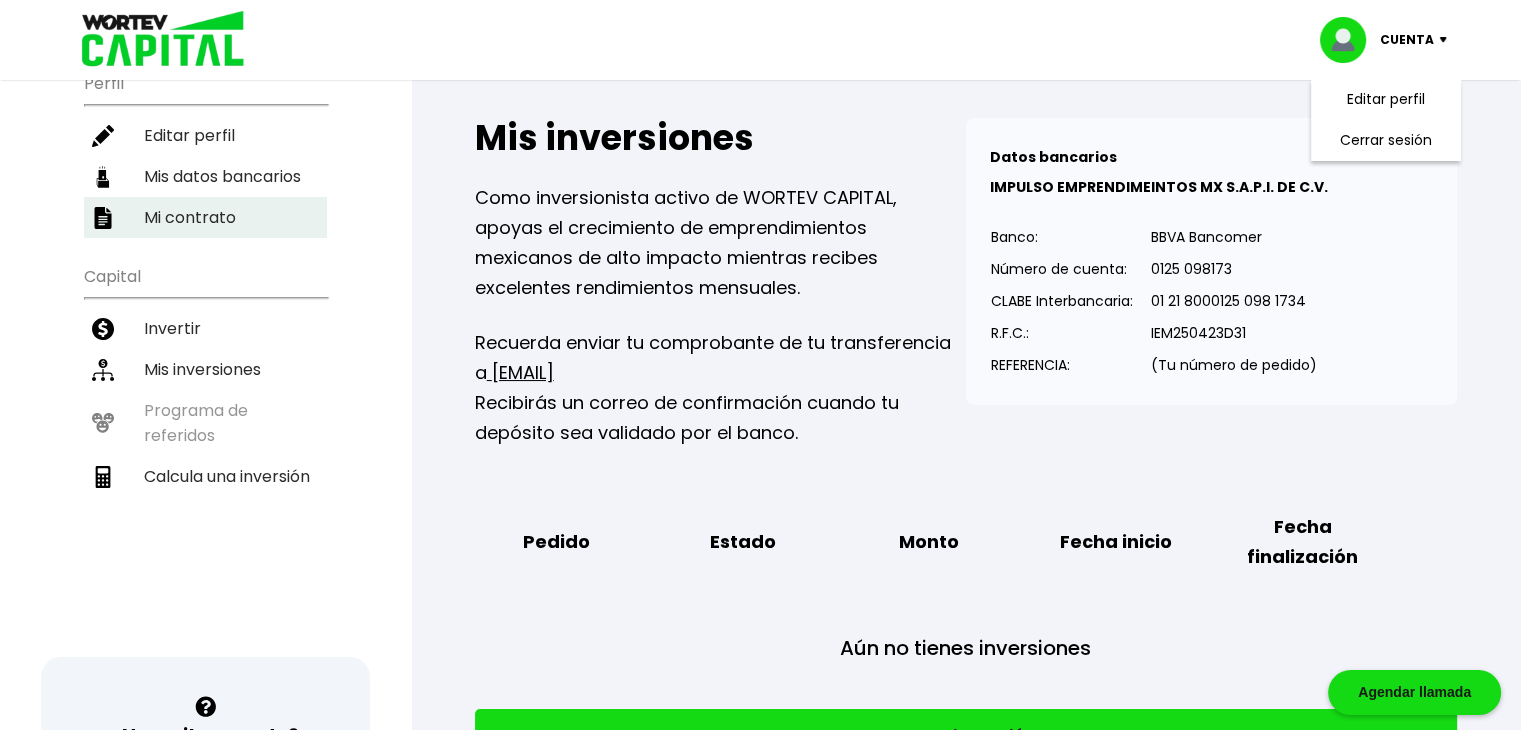 click on "Mi contrato" at bounding box center [205, 217] 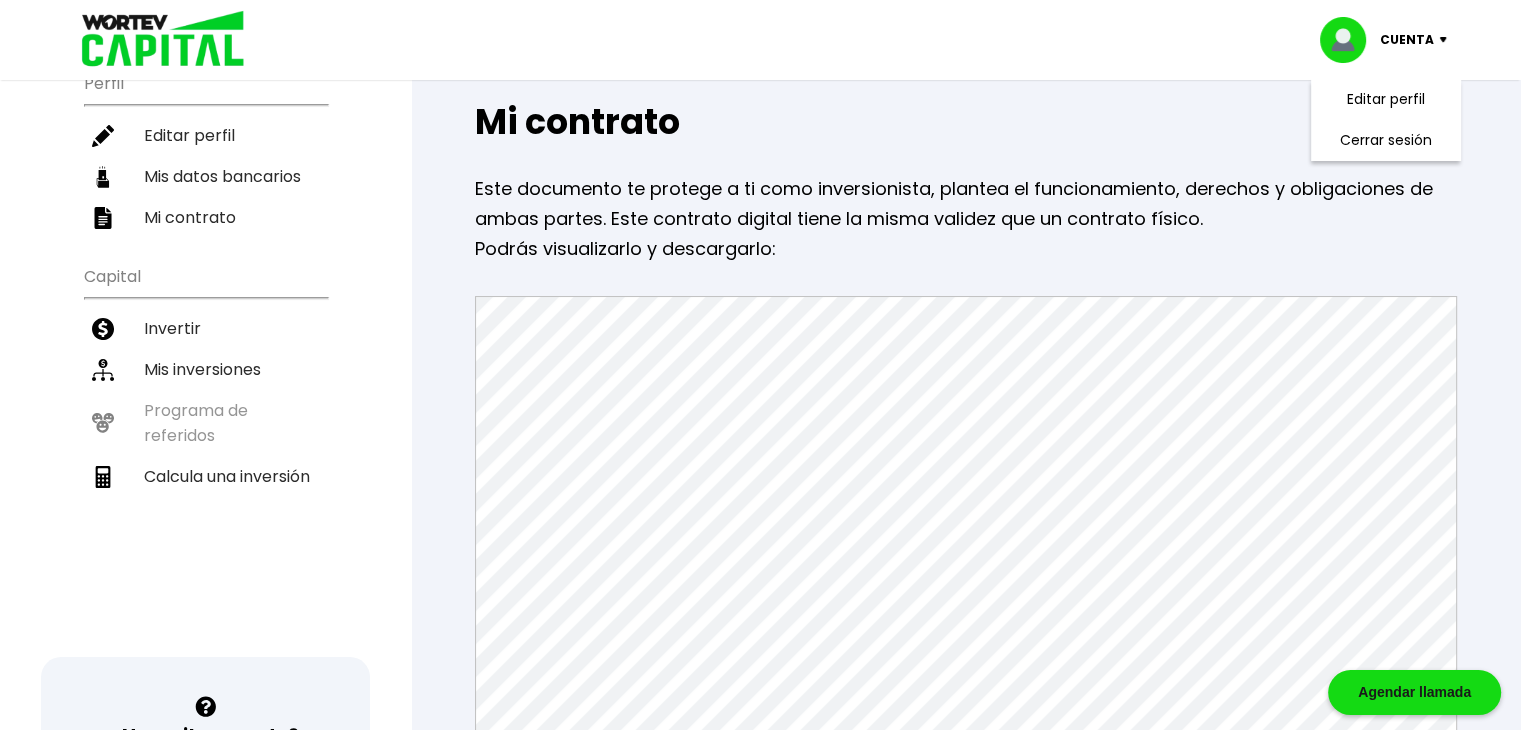 scroll, scrollTop: 0, scrollLeft: 0, axis: both 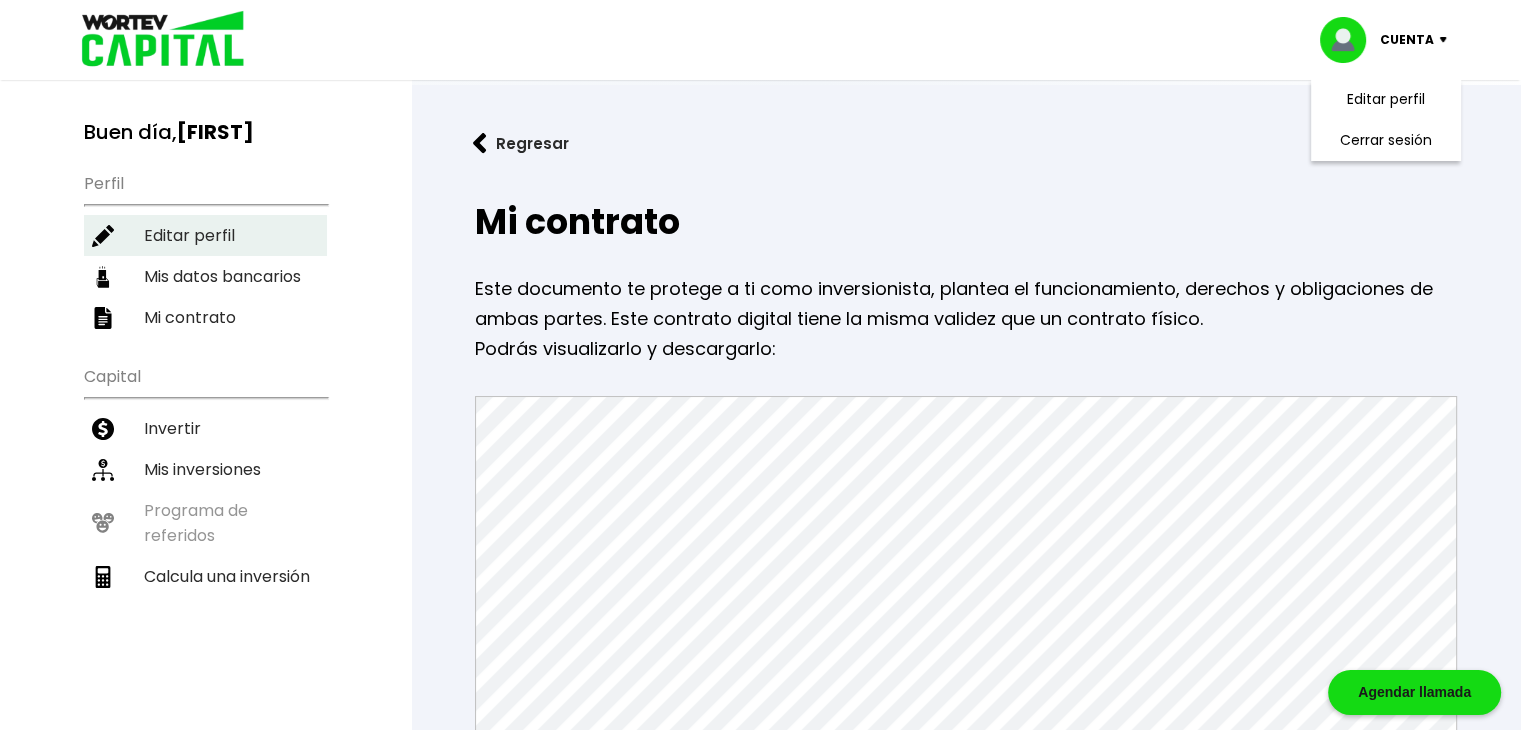 click on "Editar perfil" at bounding box center [205, 235] 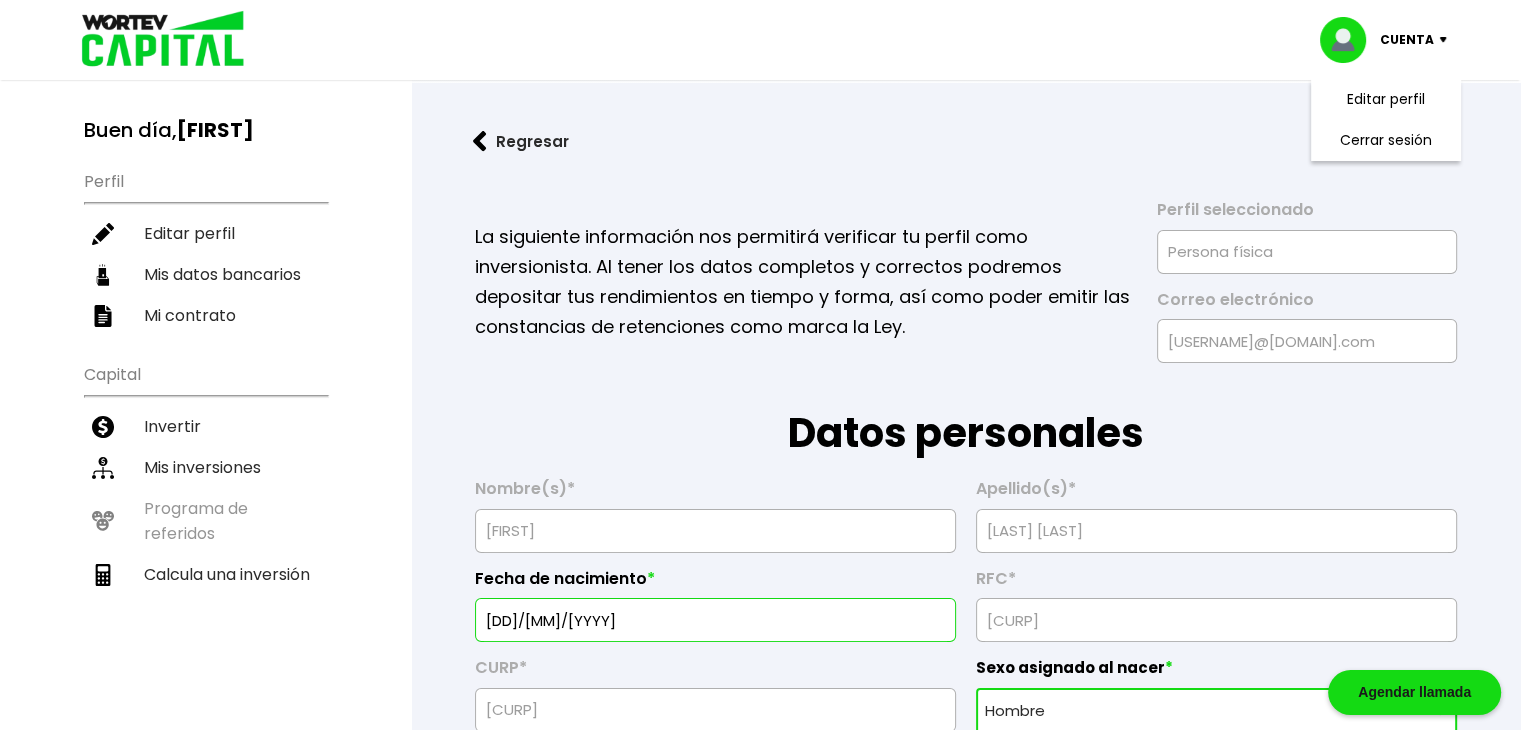 scroll, scrollTop: 0, scrollLeft: 0, axis: both 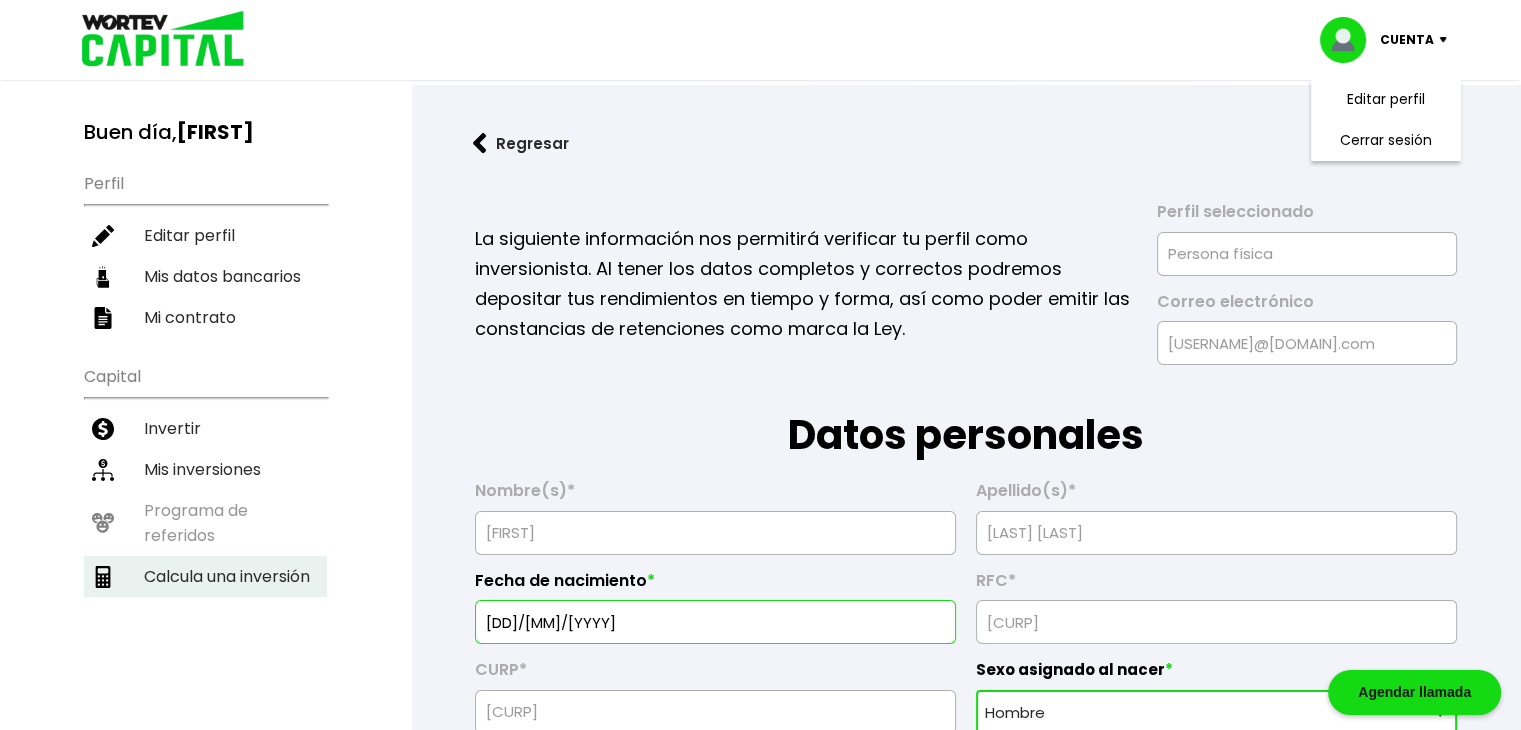click on "Calcula una inversión" at bounding box center (205, 576) 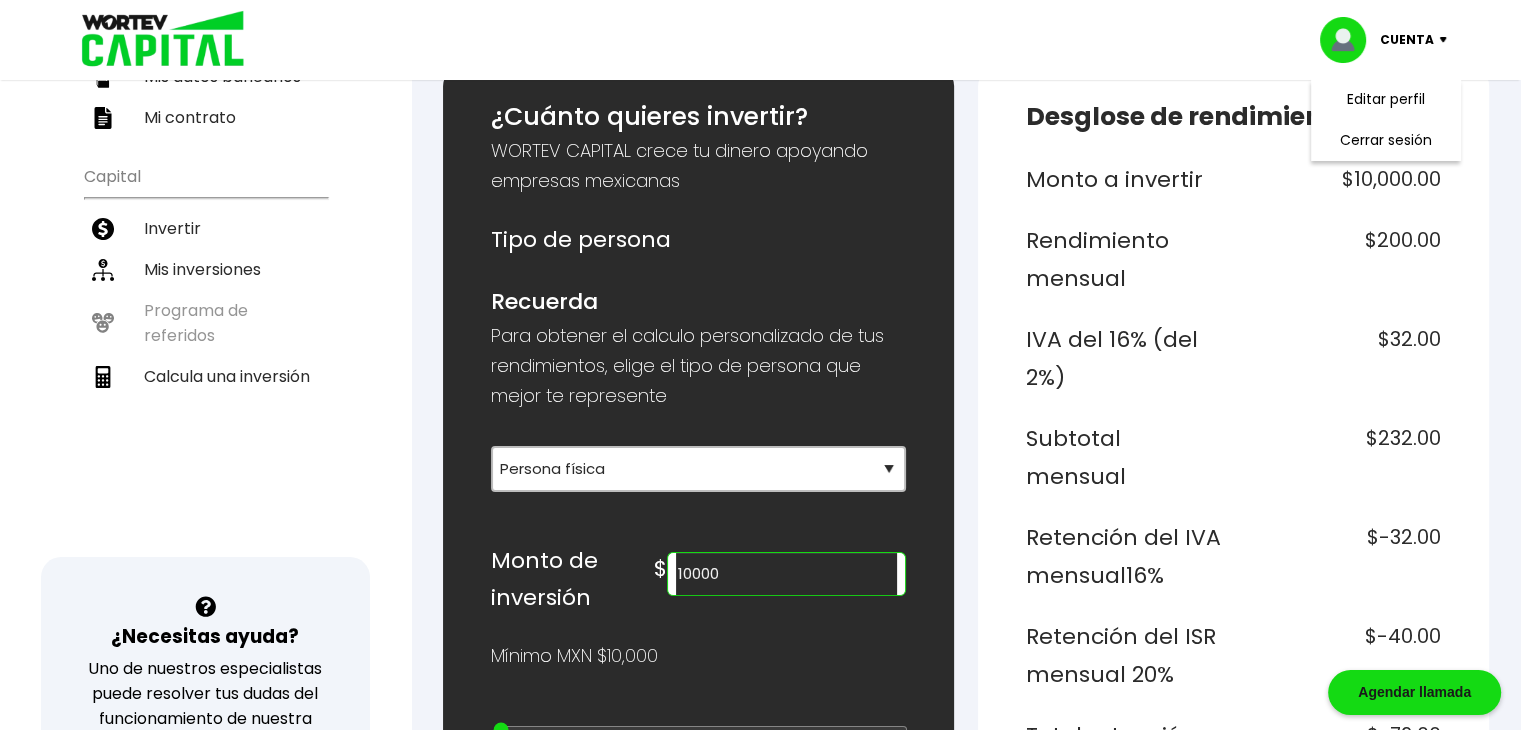 scroll, scrollTop: 300, scrollLeft: 0, axis: vertical 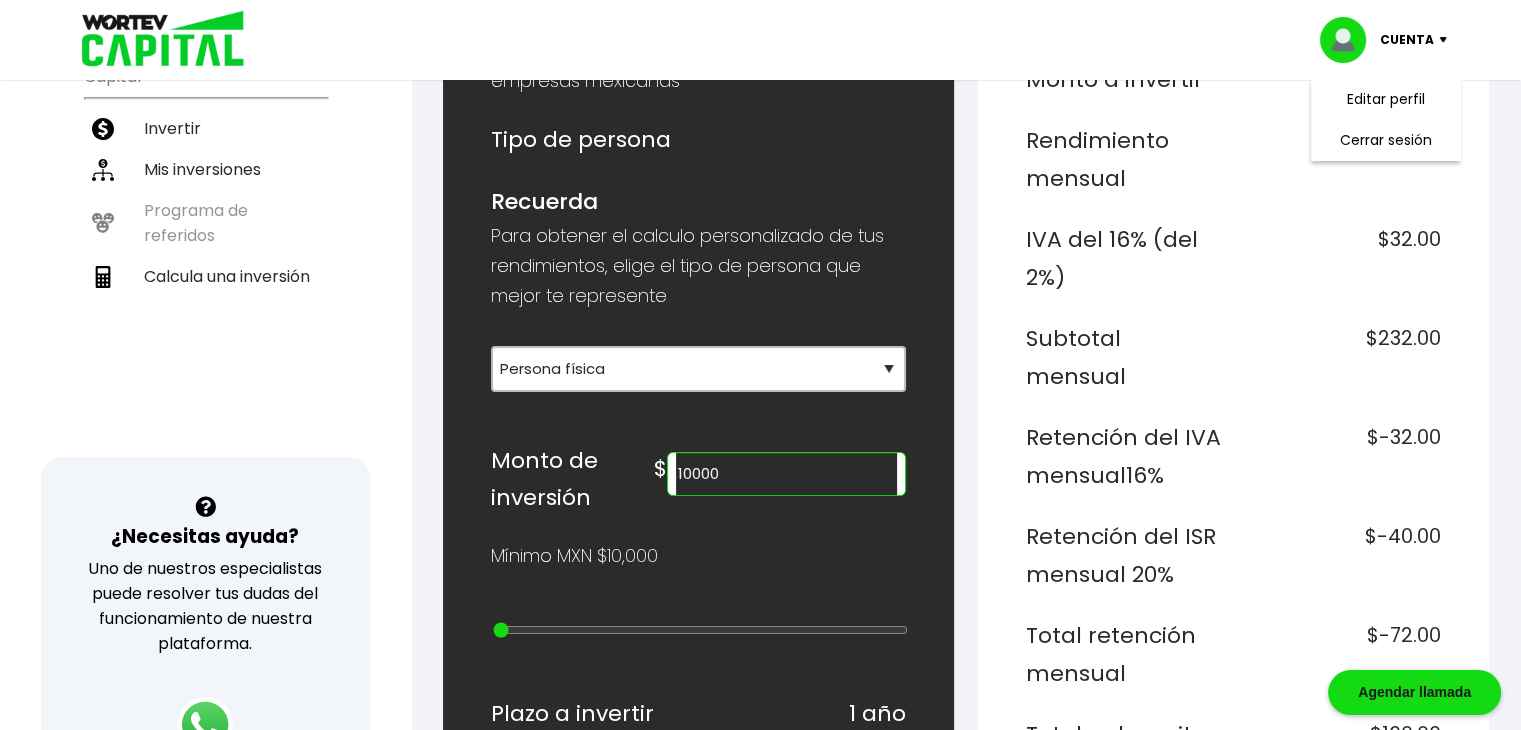 click on "10000" at bounding box center [786, 474] 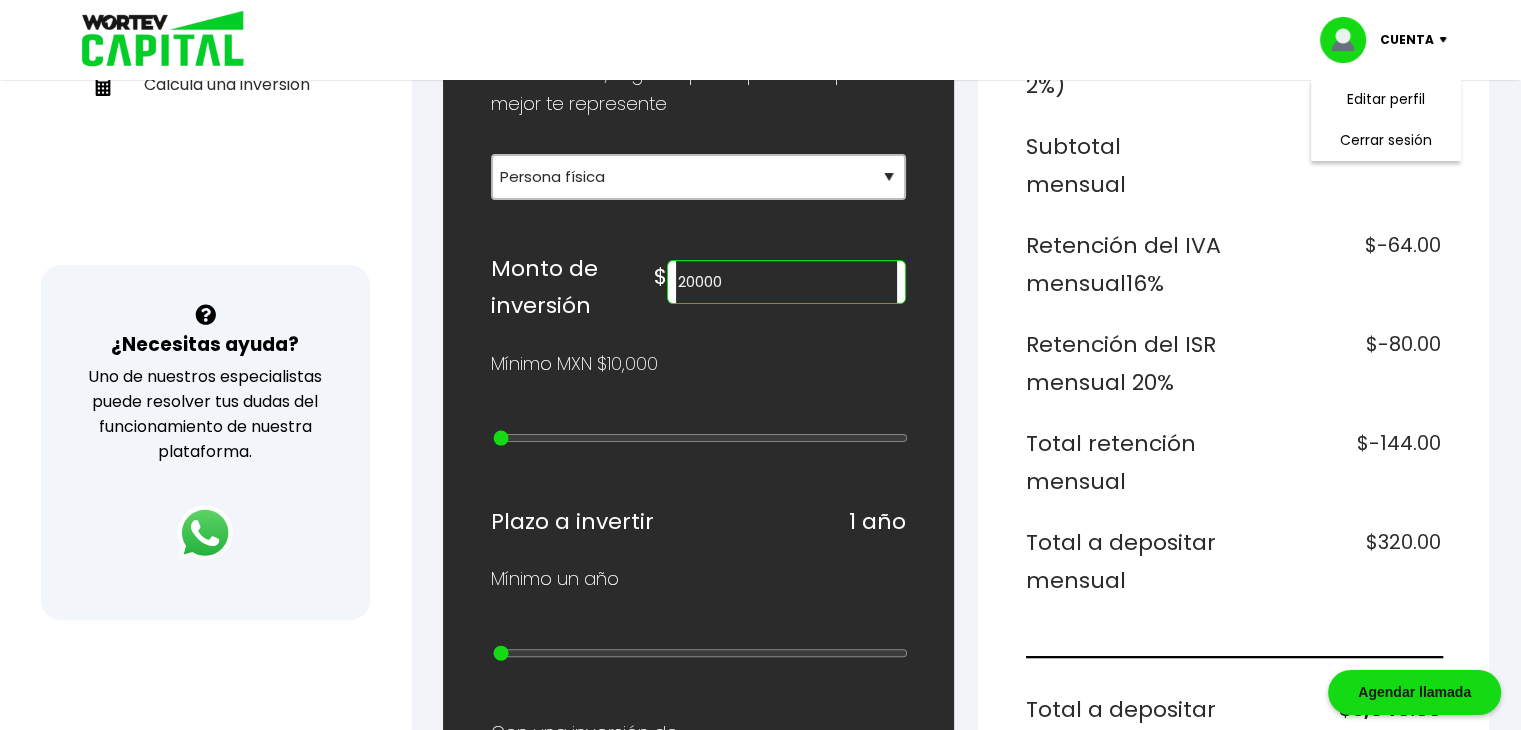 scroll, scrollTop: 500, scrollLeft: 0, axis: vertical 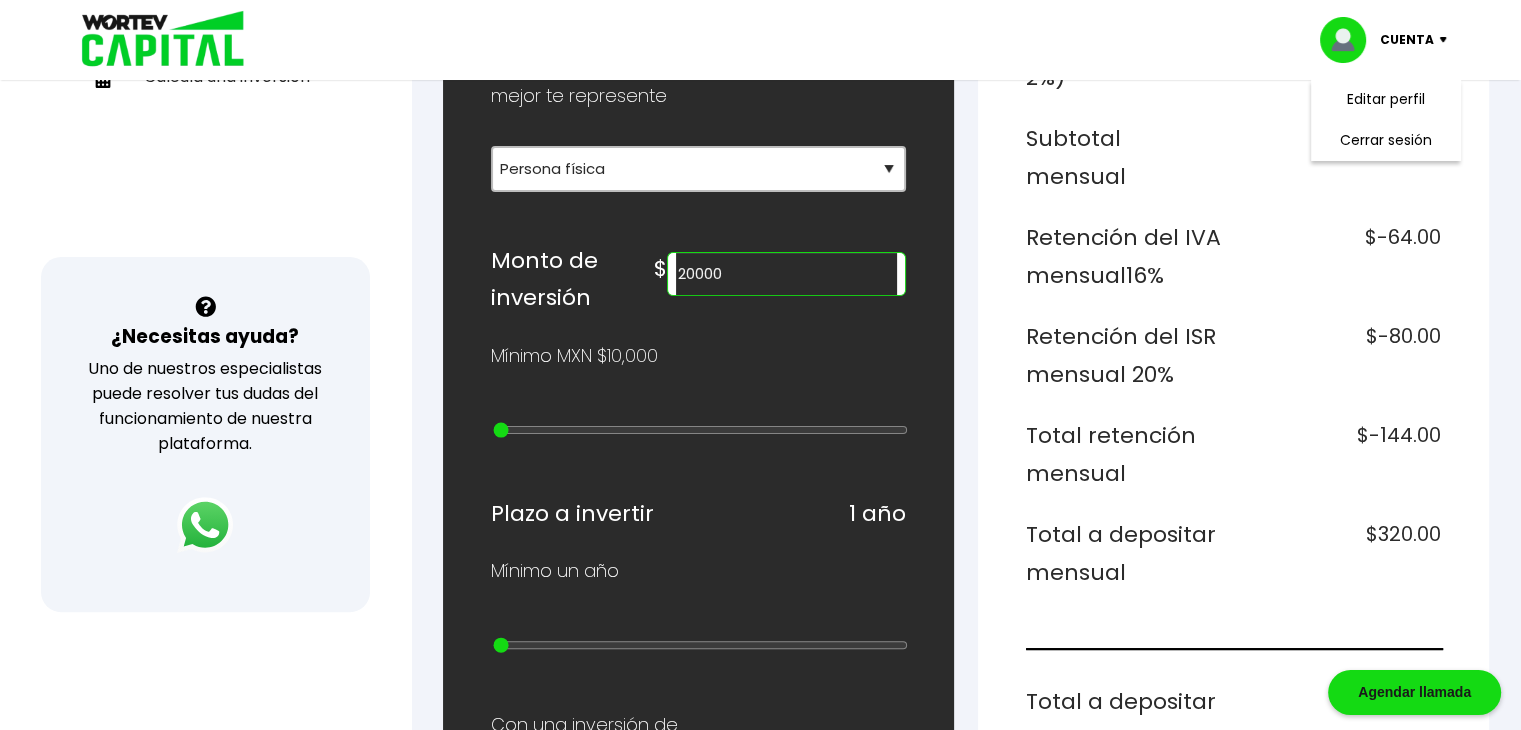 click on "Monto de inversión $ 20000  Mínimo MXN $10,000  Plazo a invertir   1   año    Mínimo un año  Con una inversión de   $20,000.00  Obtendrás un rendimiento neto de   $3,840.00   Quiero invertir  ¿Cómo calculamos estos datos?  Nuestro modelo hace crecer el capital de nuestros inversionistas a través de un ecosistema especializado en emprendimiento, integrado por un fondo de capital emprendedor, una aceleradora inteligente de negocios y una plataforma educativa, que impulsa el nacimiento, desarrollo y expansión de empresas de alto impacto. WORTEV CAPITAL es simple, accesible y rentable. Si estás decidido a empezar, esta es una de las mejores opciones para invertir." at bounding box center (698, 649) 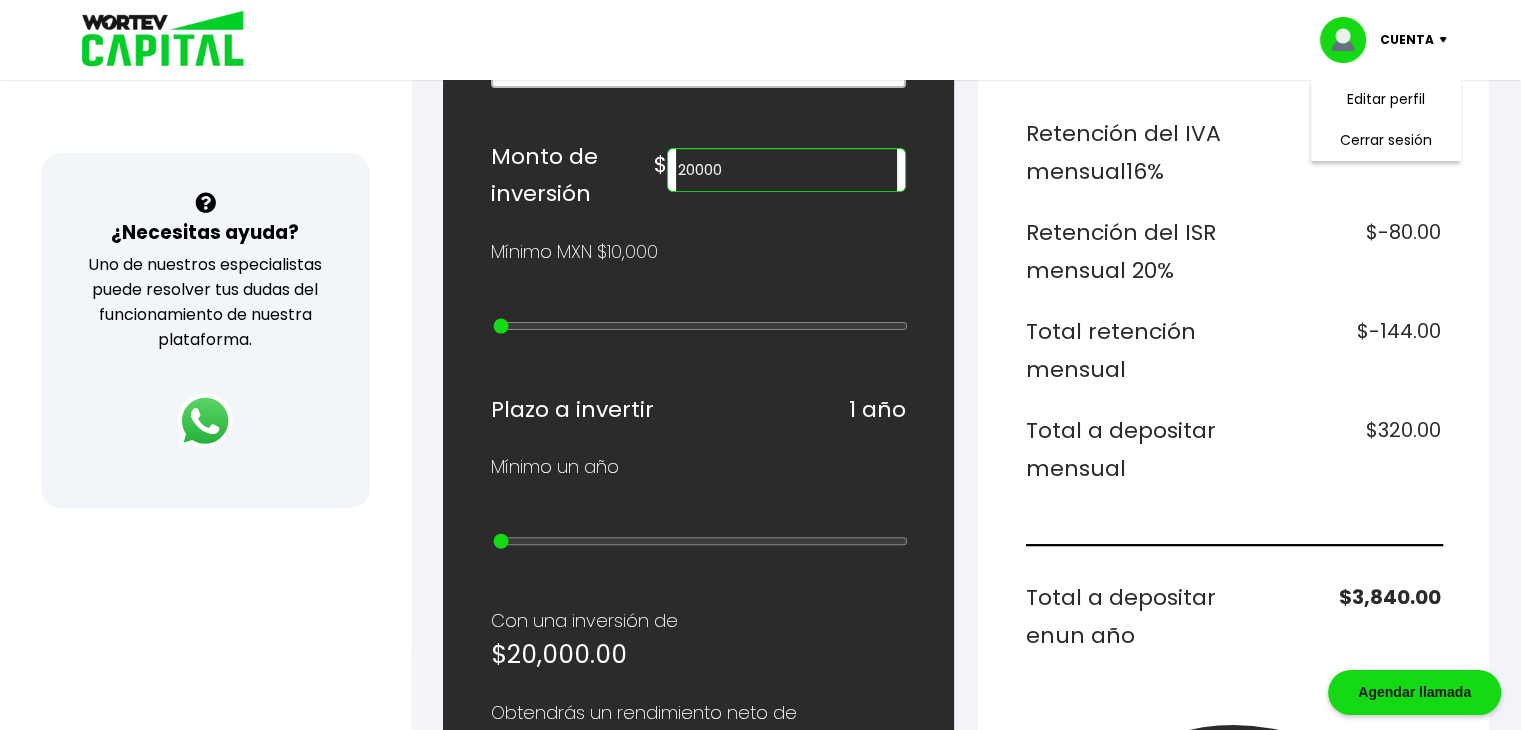 scroll, scrollTop: 600, scrollLeft: 0, axis: vertical 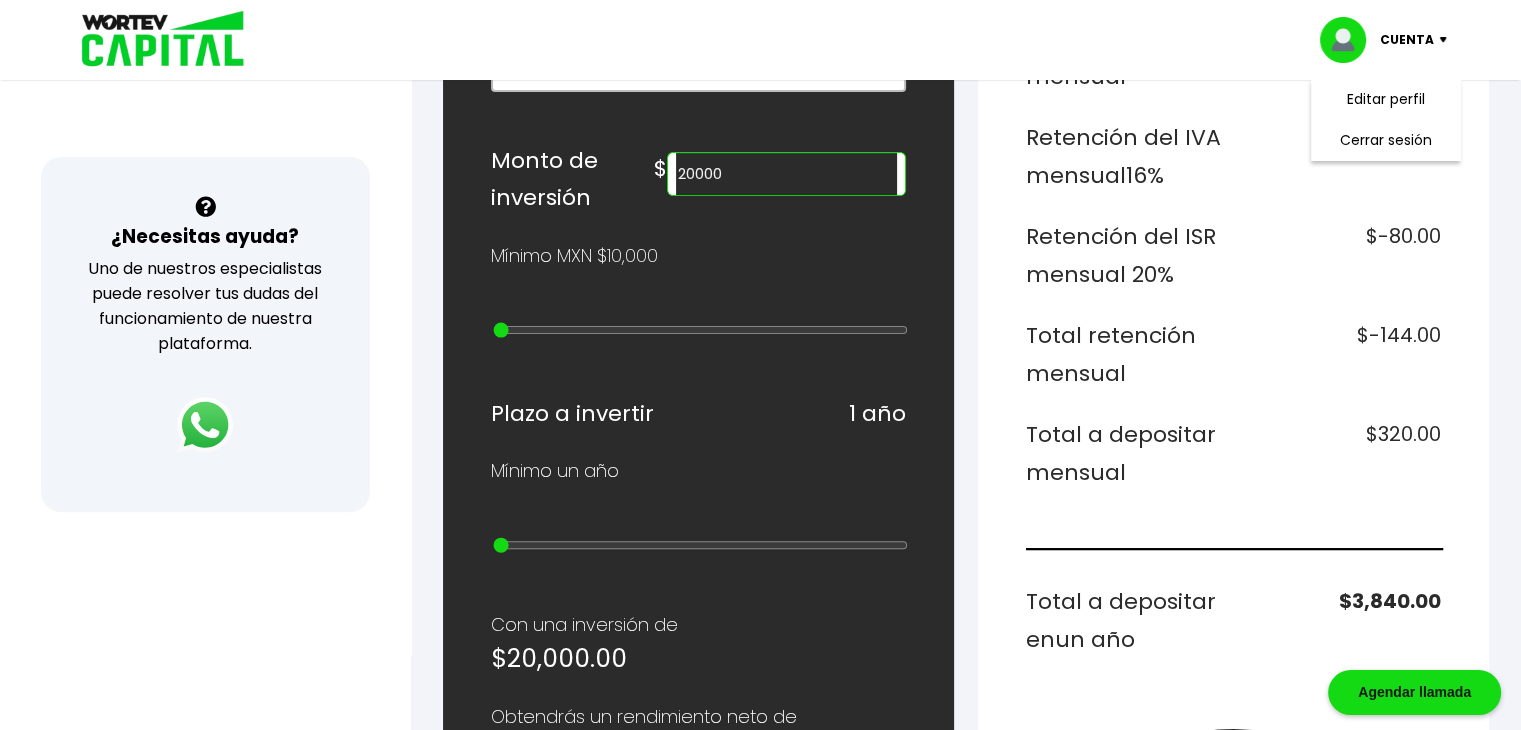 click on "20000" at bounding box center [786, 174] 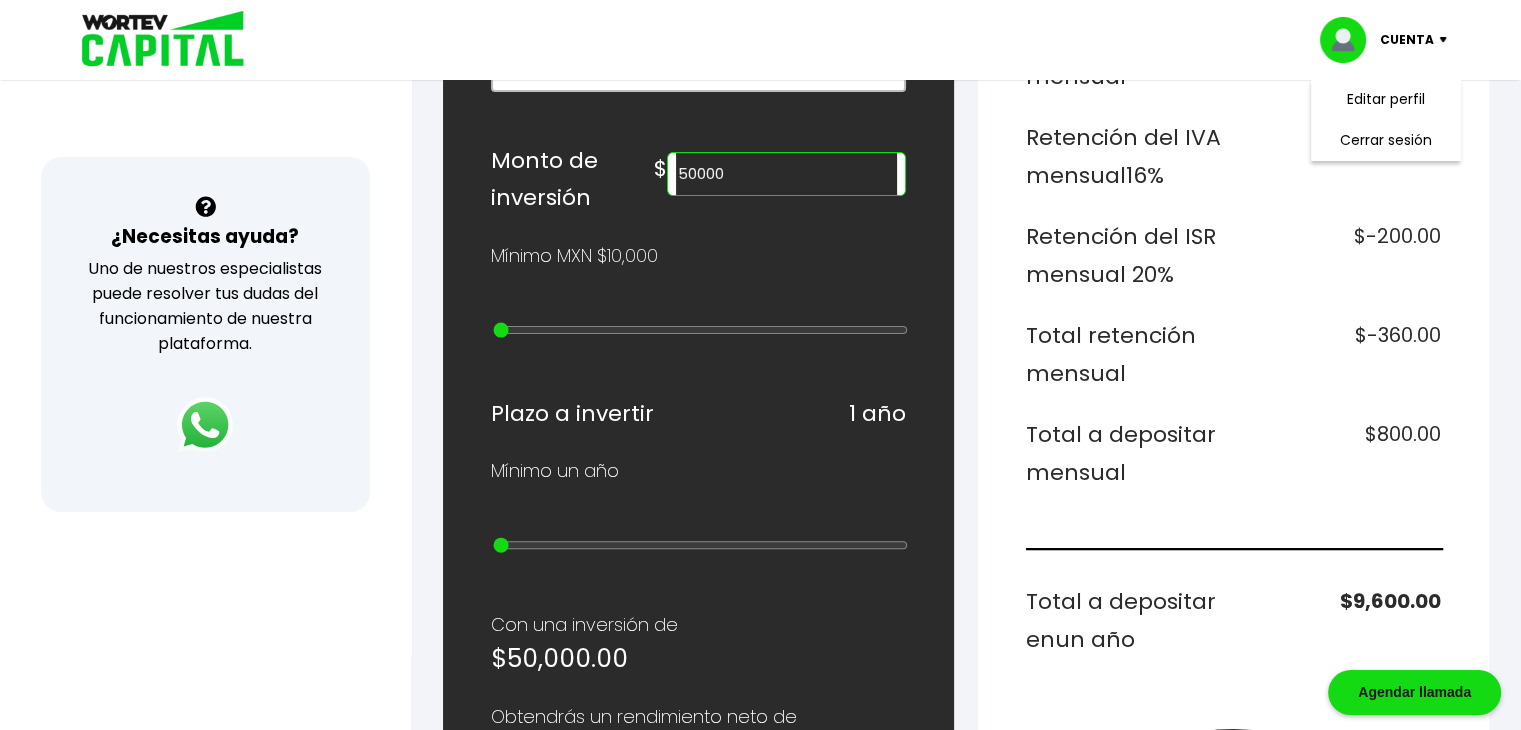 type on "50000" 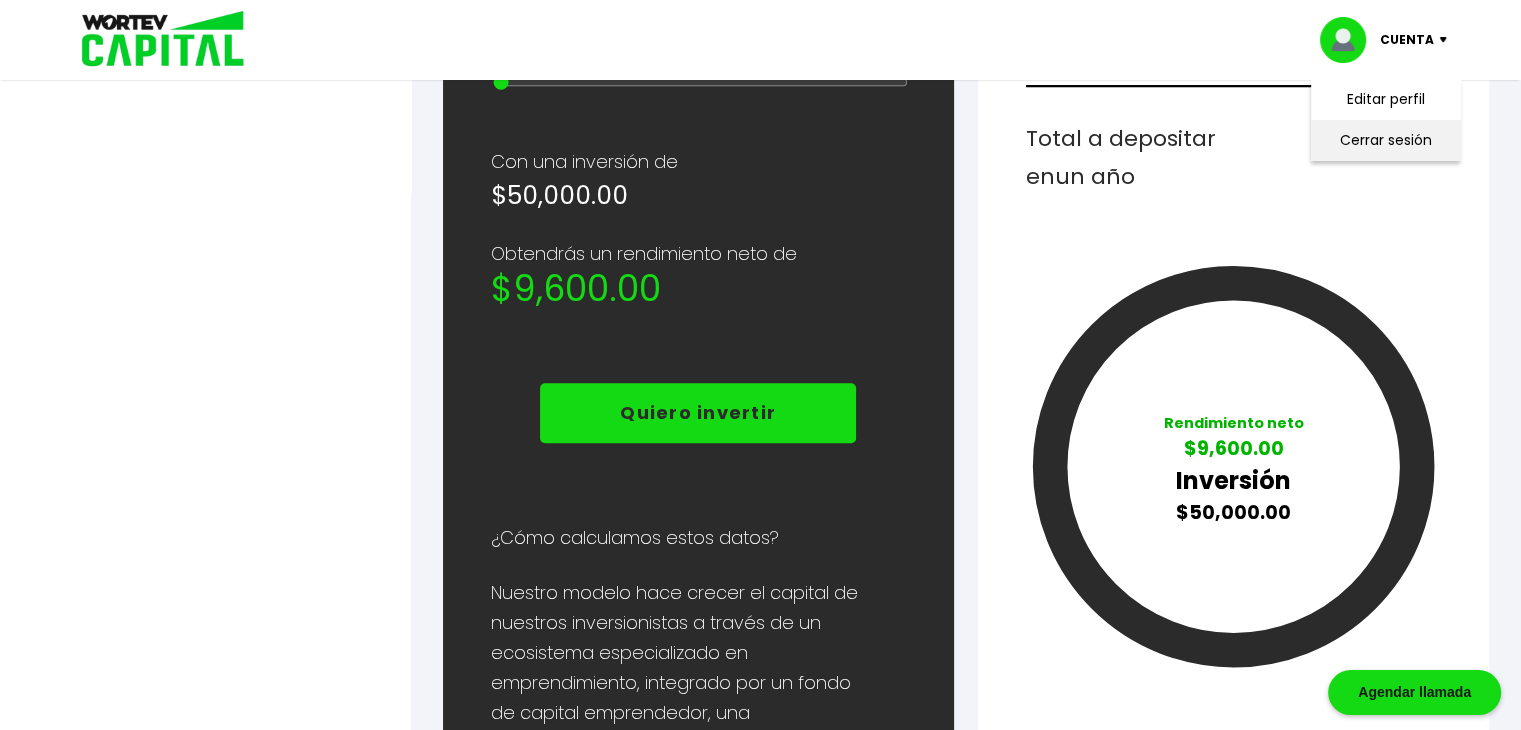 scroll, scrollTop: 789, scrollLeft: 0, axis: vertical 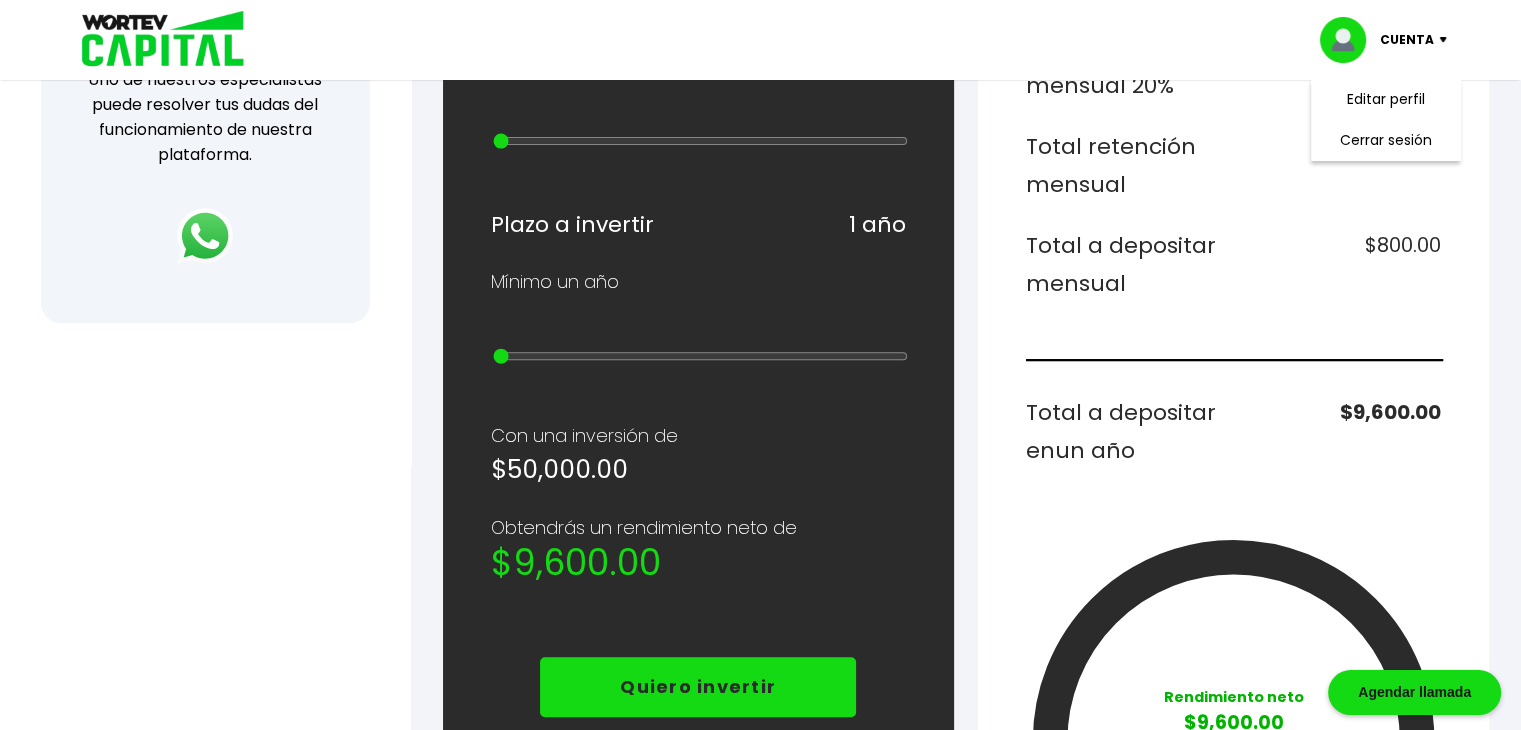 click on "Total retención mensual" at bounding box center [1126, 165] 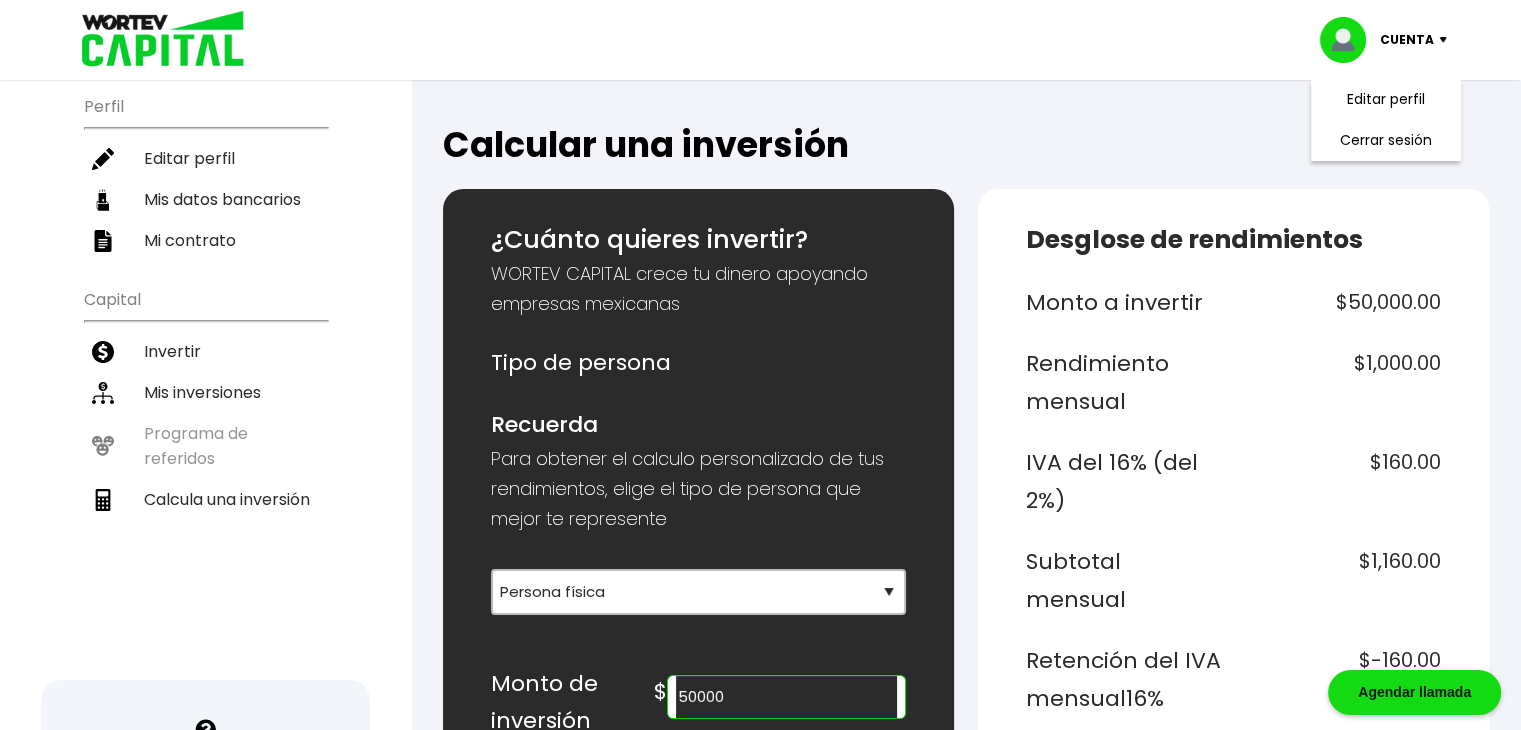 scroll, scrollTop: 0, scrollLeft: 0, axis: both 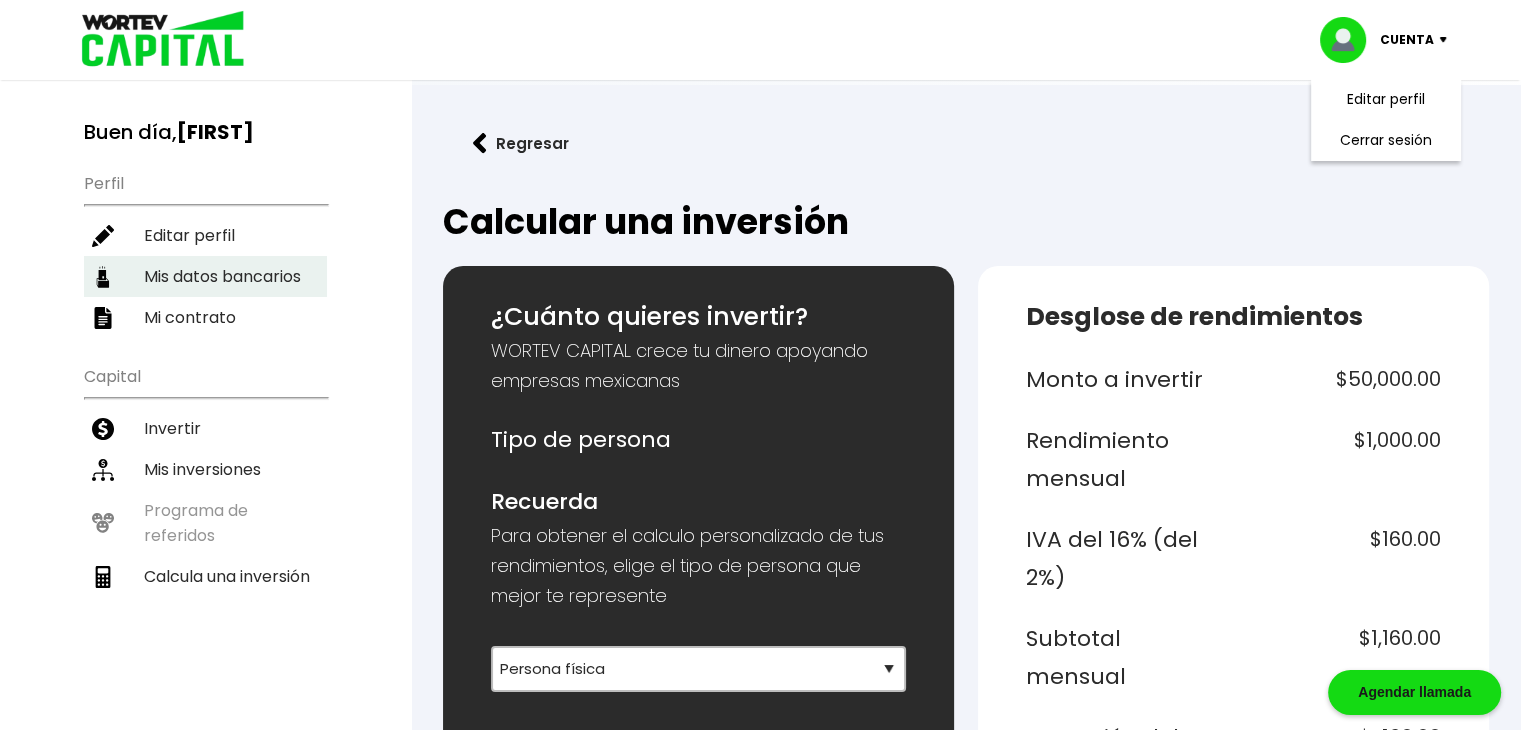 click on "Mis datos bancarios" at bounding box center [205, 276] 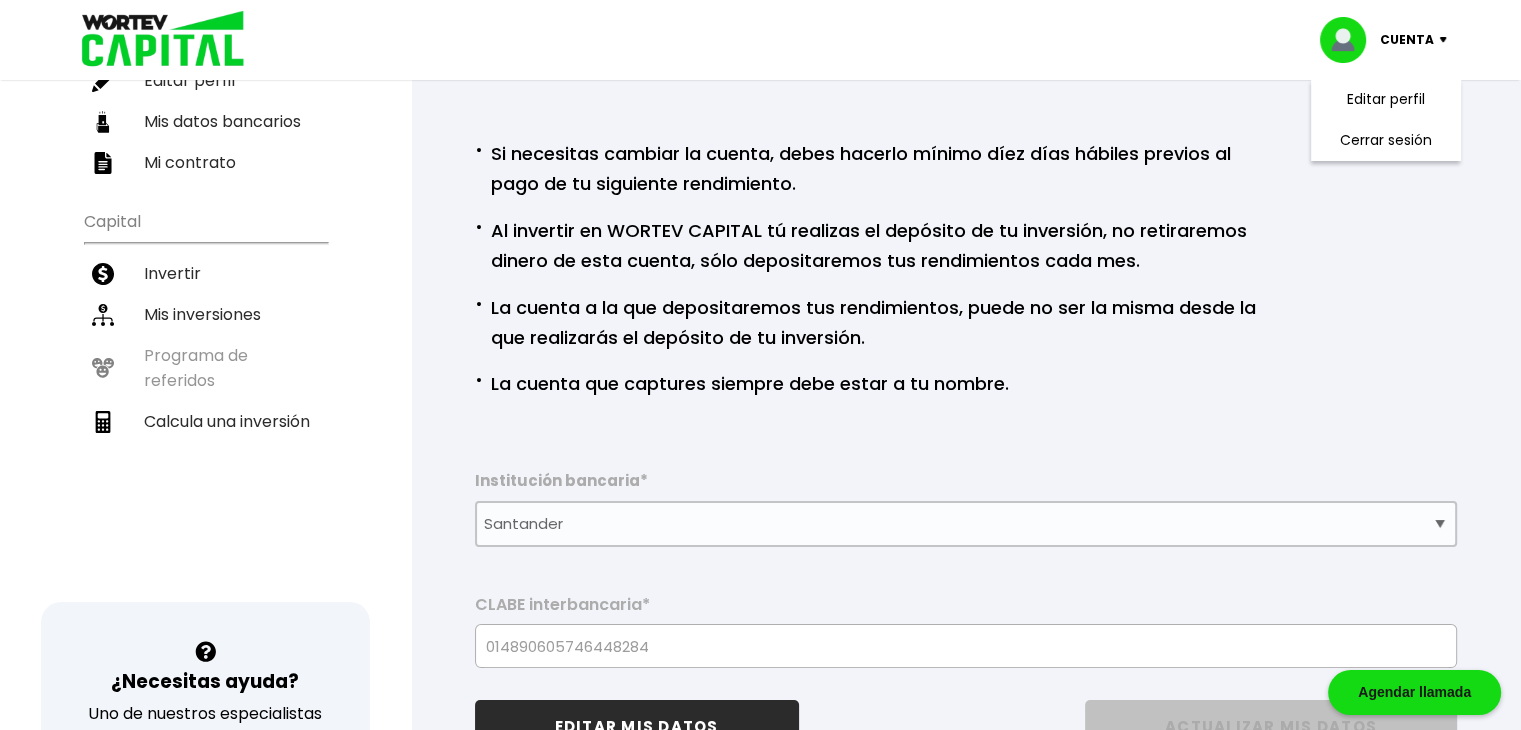 scroll, scrollTop: 400, scrollLeft: 0, axis: vertical 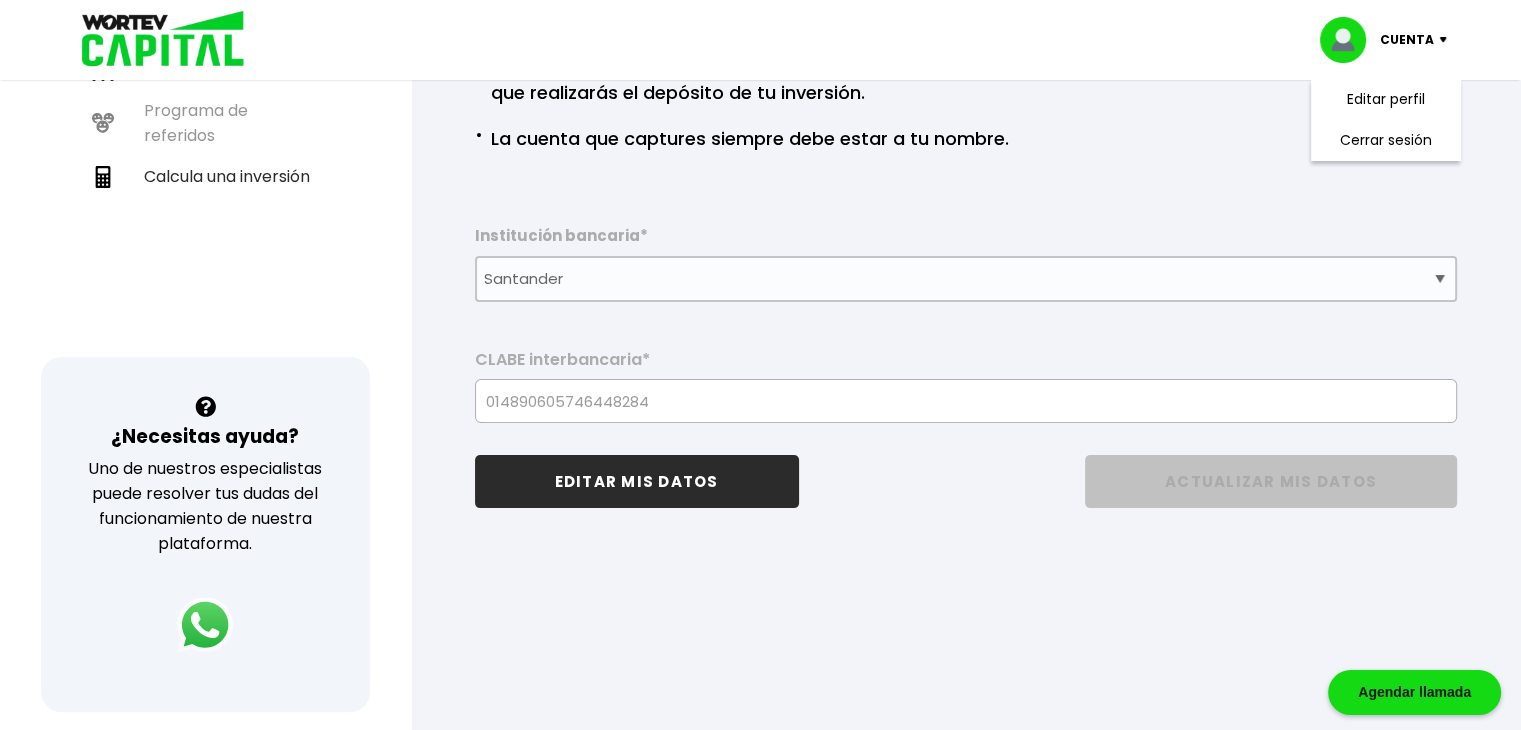 click on "EDITAR MIS DATOS" at bounding box center [637, 481] 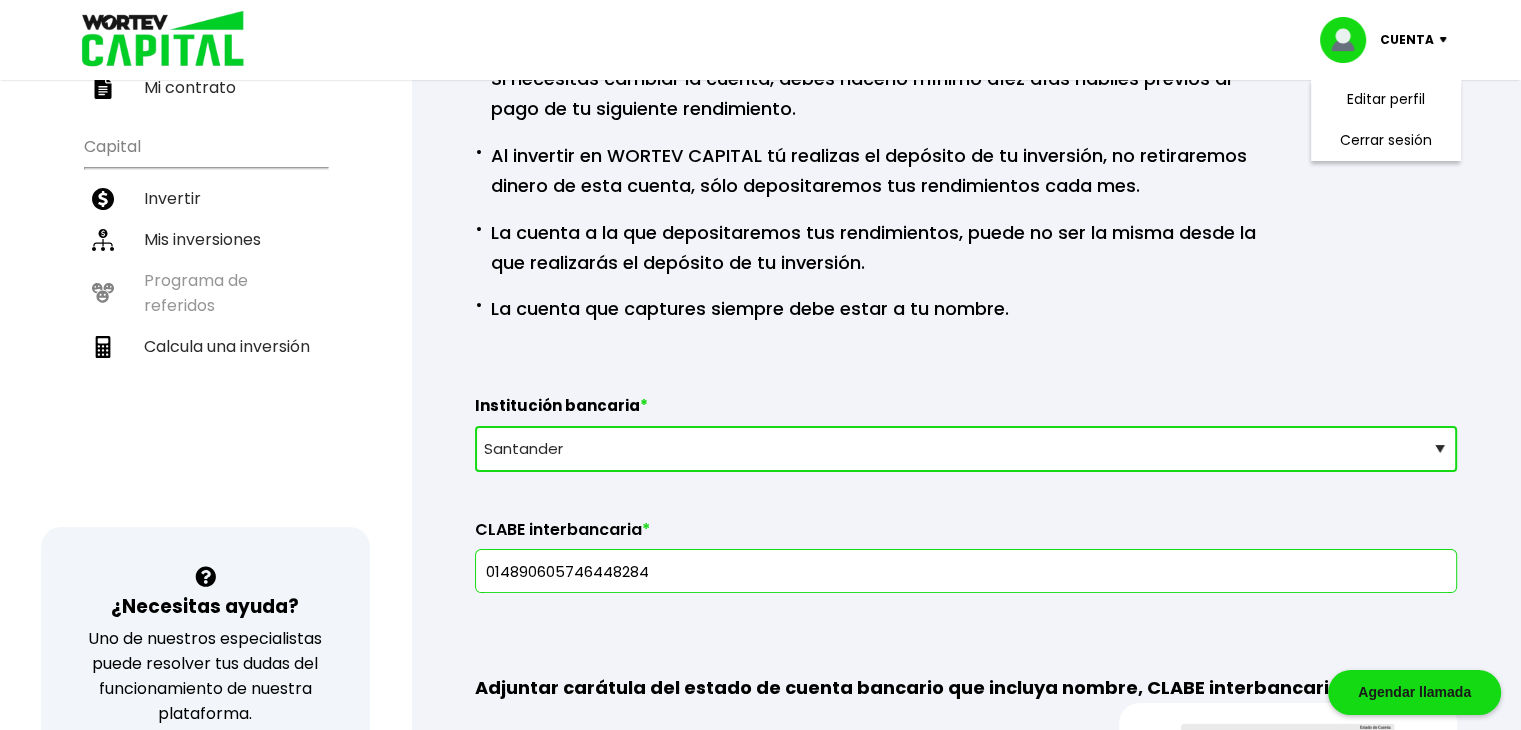 scroll, scrollTop: 600, scrollLeft: 0, axis: vertical 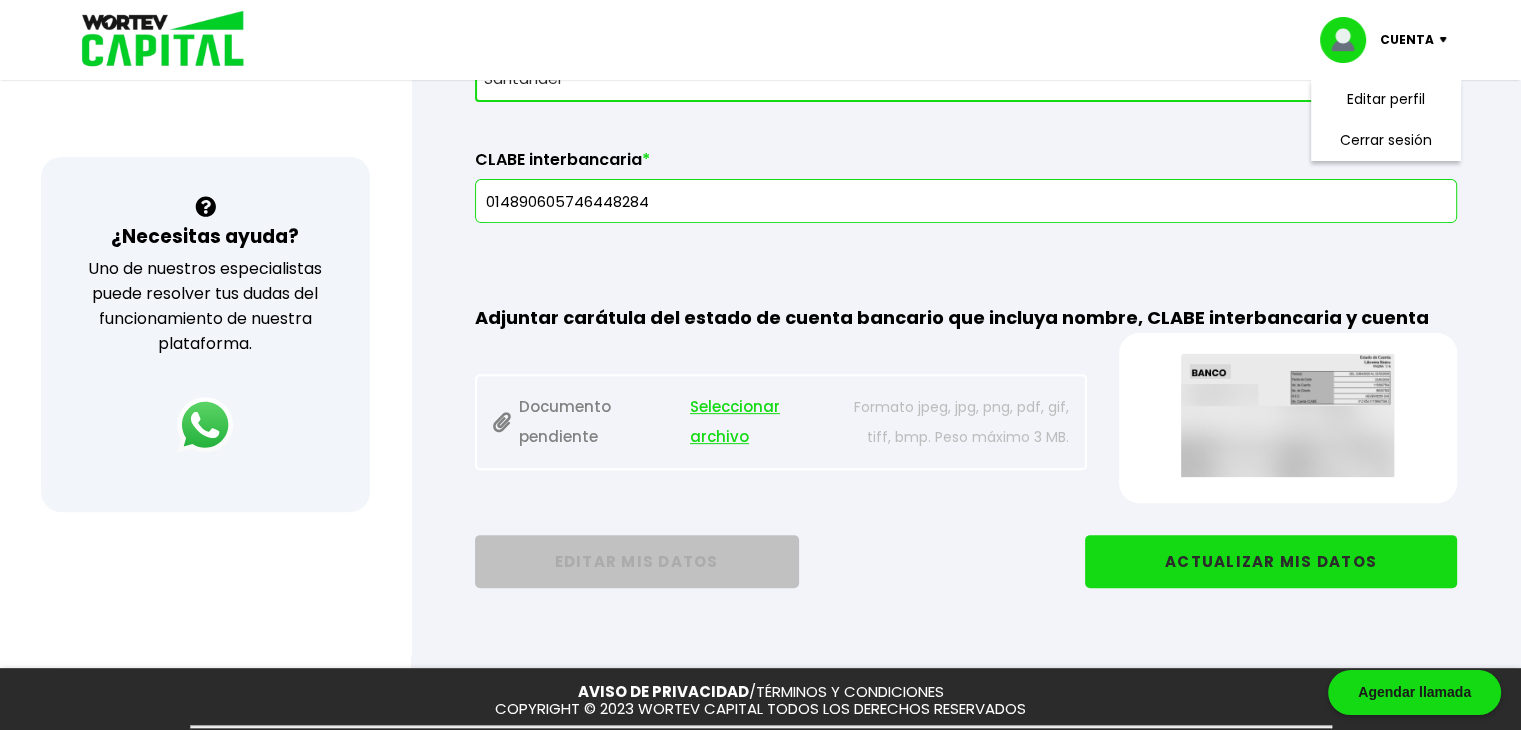 click on "Seleccionar archivo" at bounding box center (761, 422) 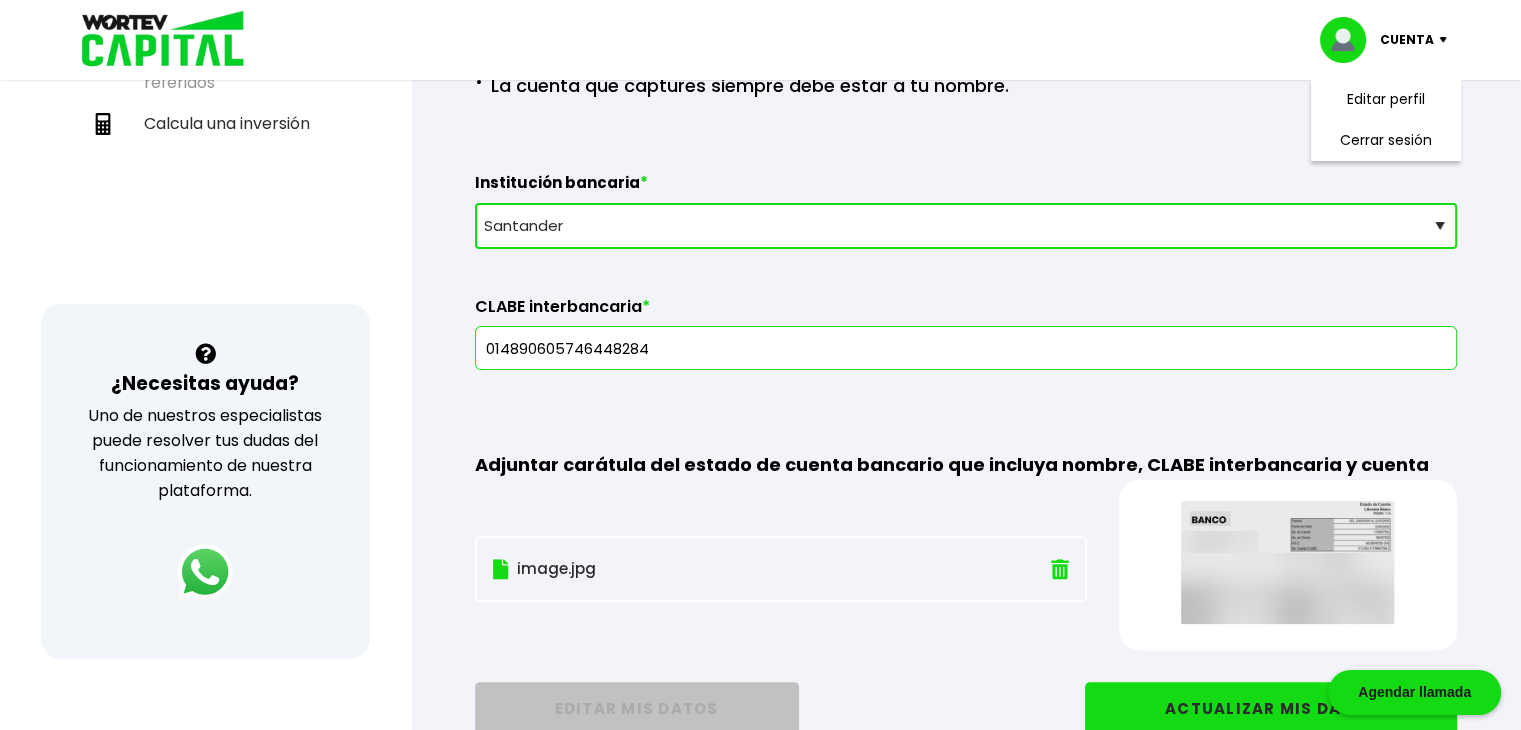 scroll, scrollTop: 600, scrollLeft: 0, axis: vertical 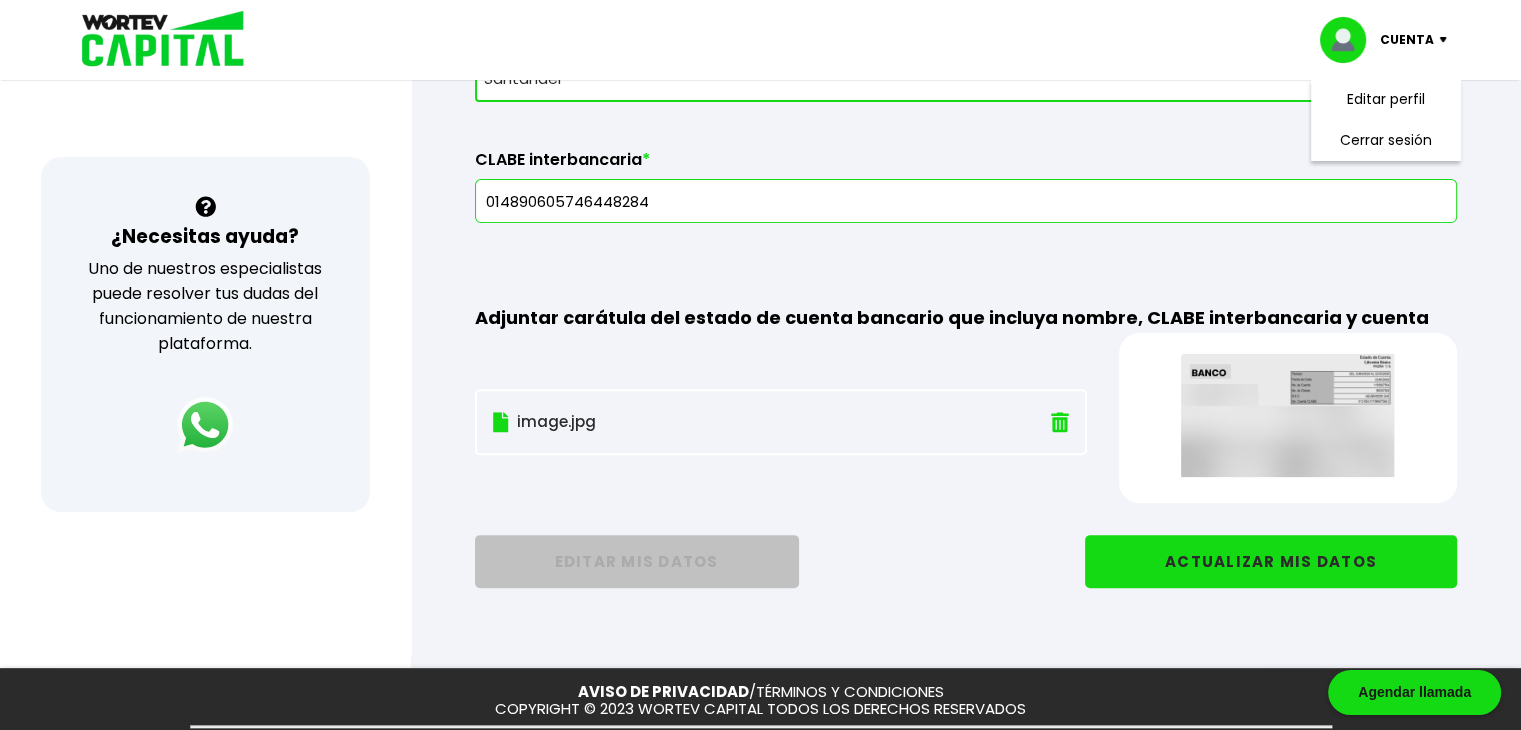 click on "ACTUALIZAR MIS DATOS" at bounding box center (1271, 561) 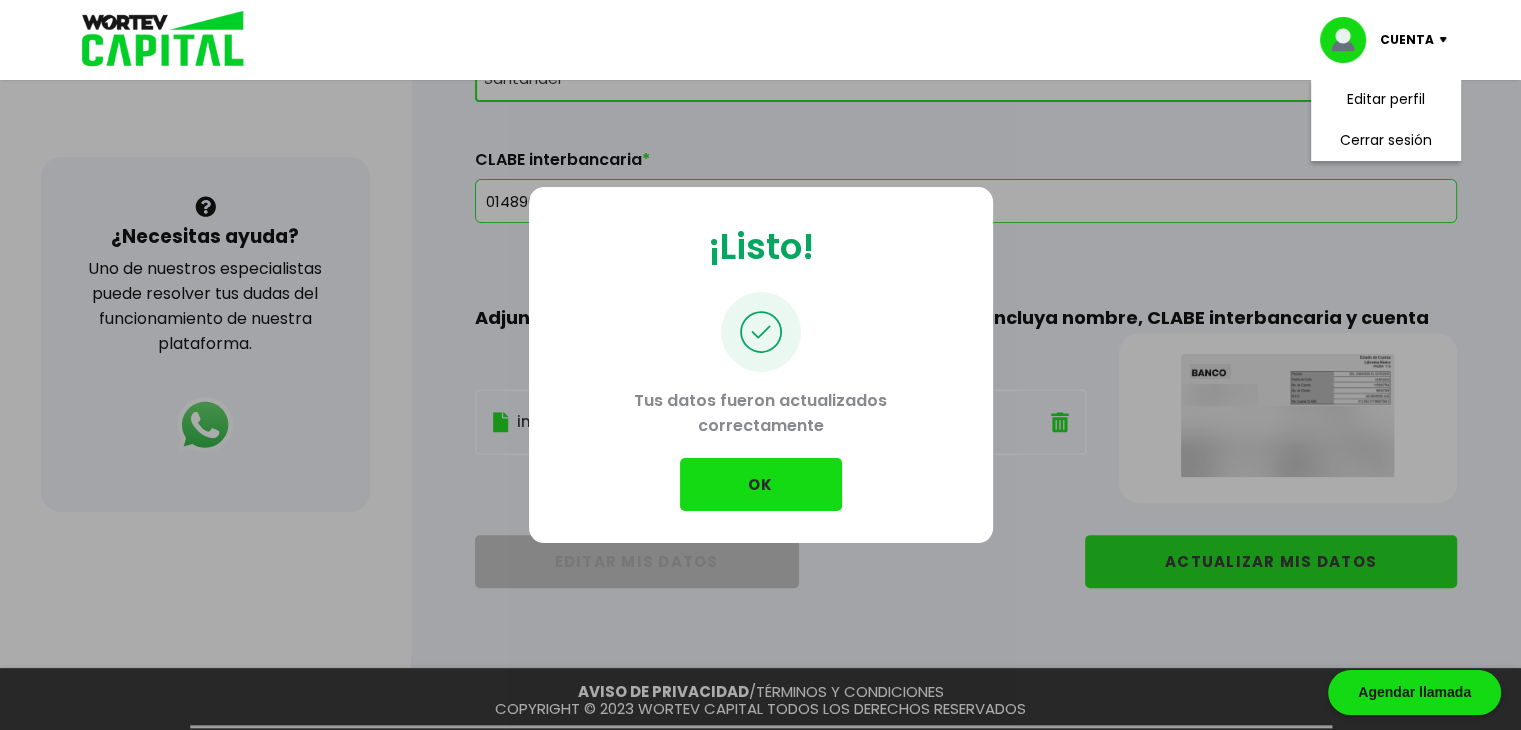 click on "OK" at bounding box center [761, 484] 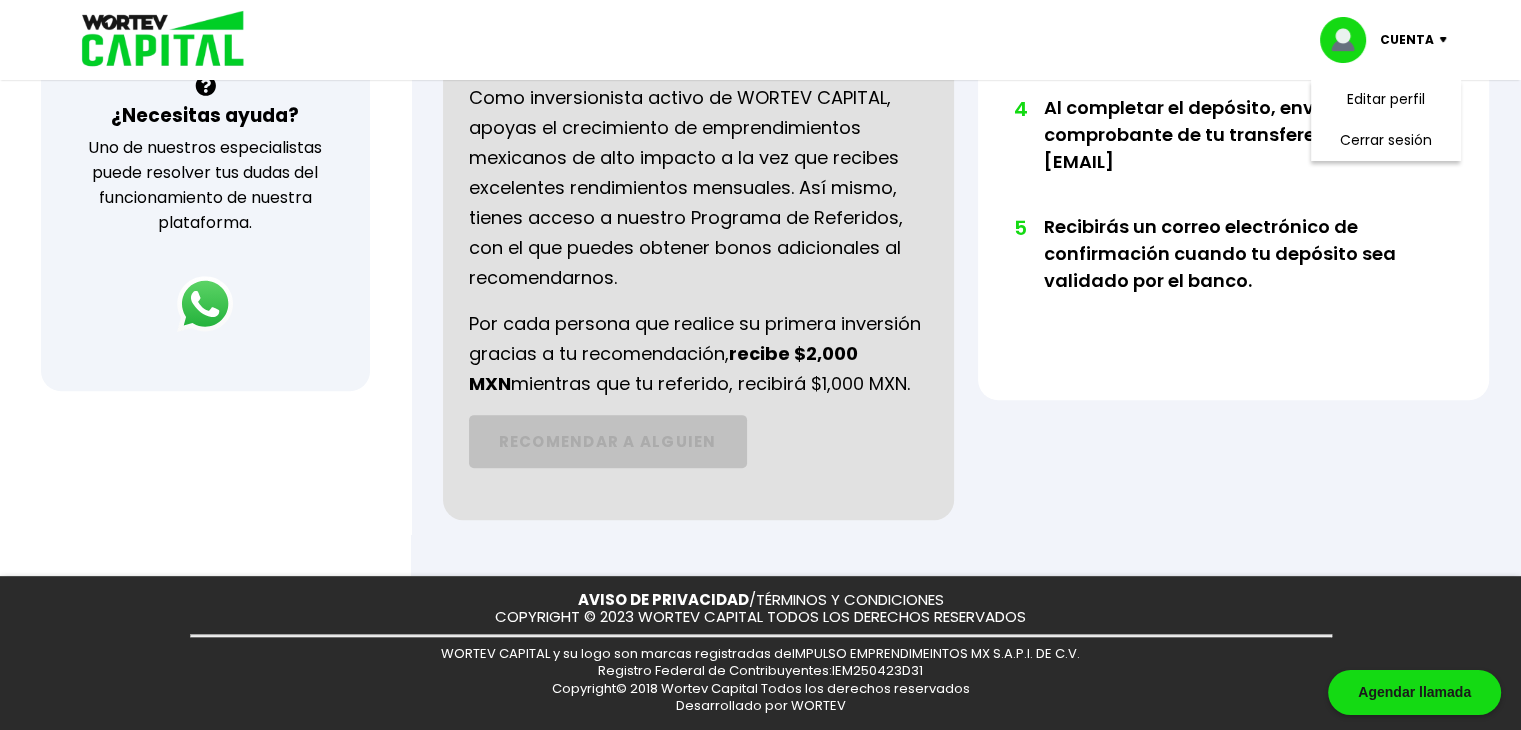 scroll, scrollTop: 121, scrollLeft: 0, axis: vertical 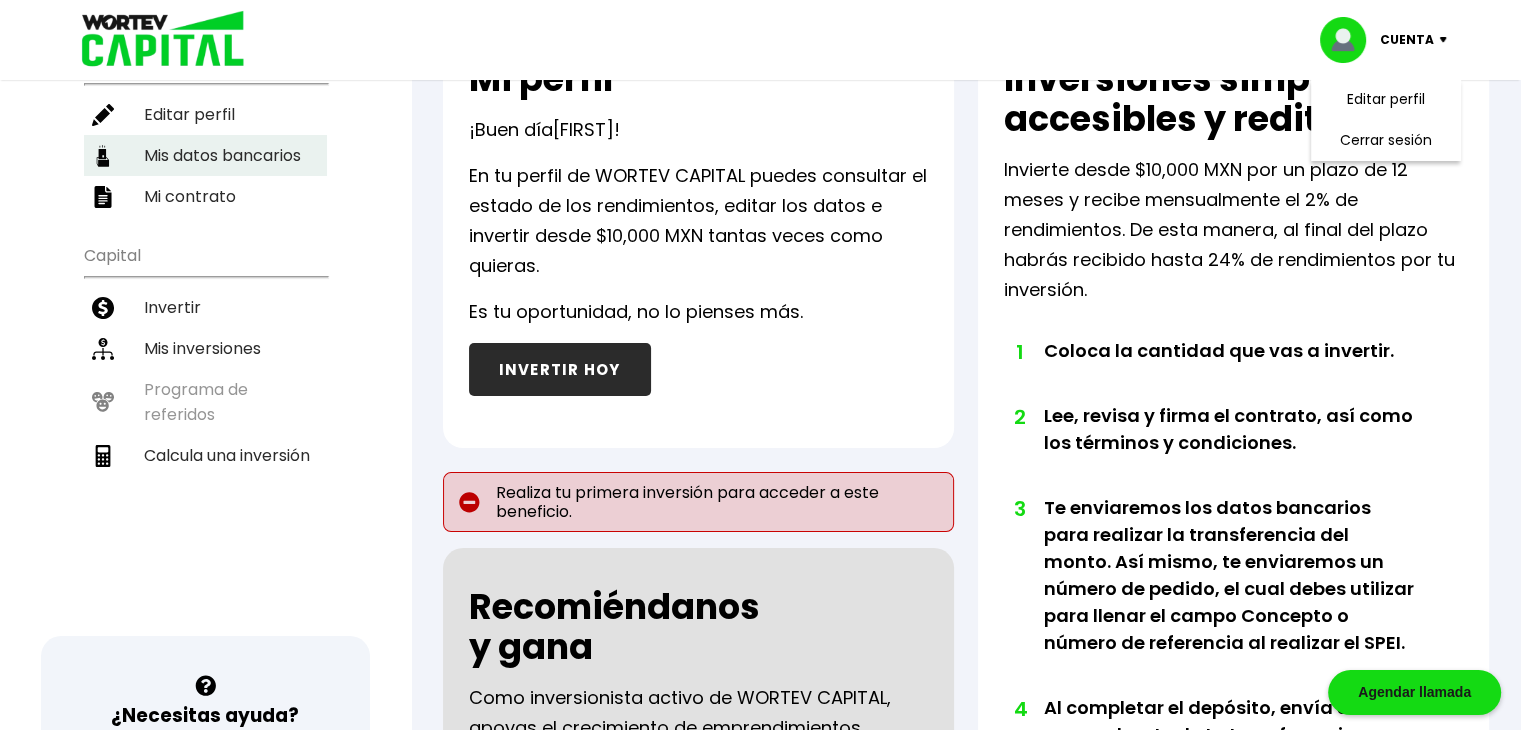 click on "Mis datos bancarios" at bounding box center [205, 155] 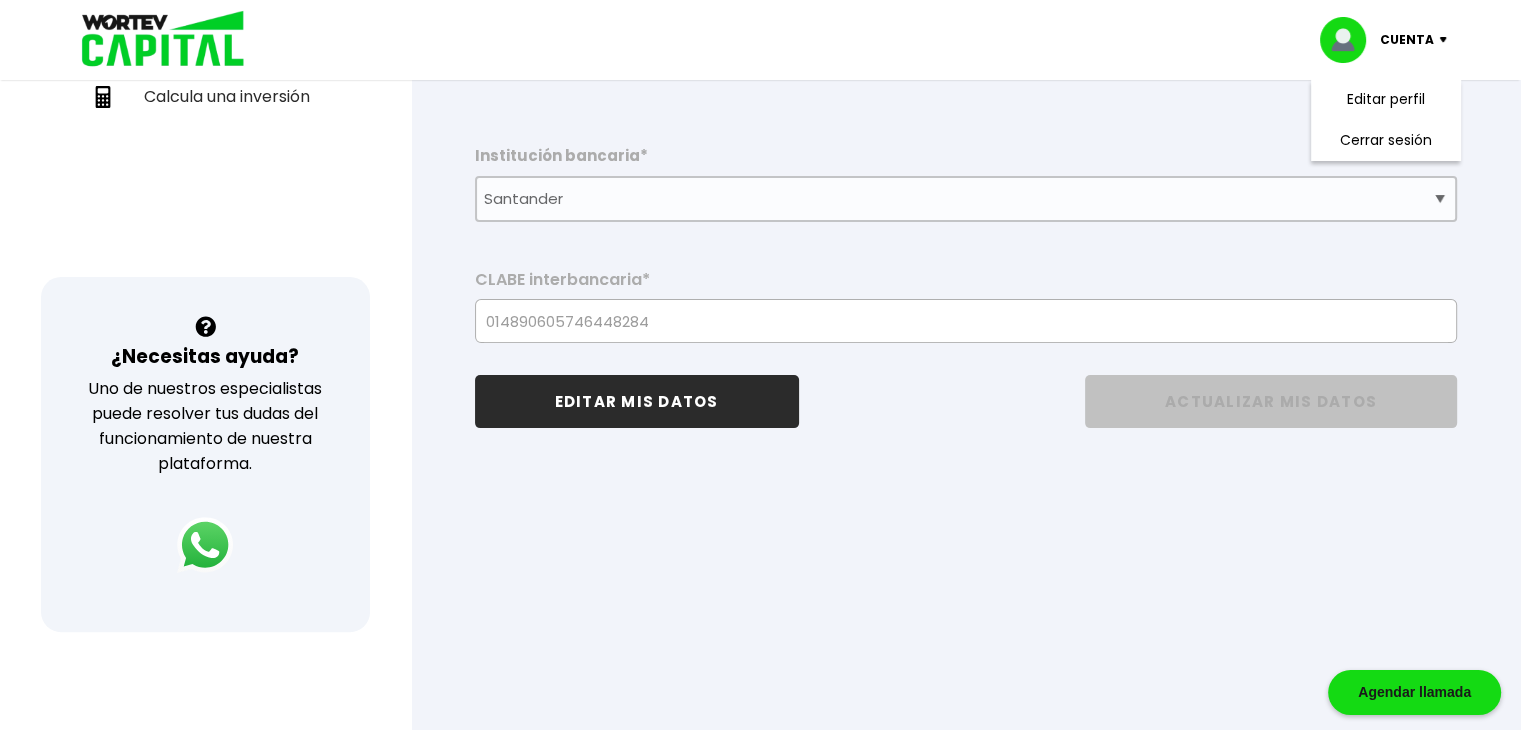 scroll, scrollTop: 471, scrollLeft: 0, axis: vertical 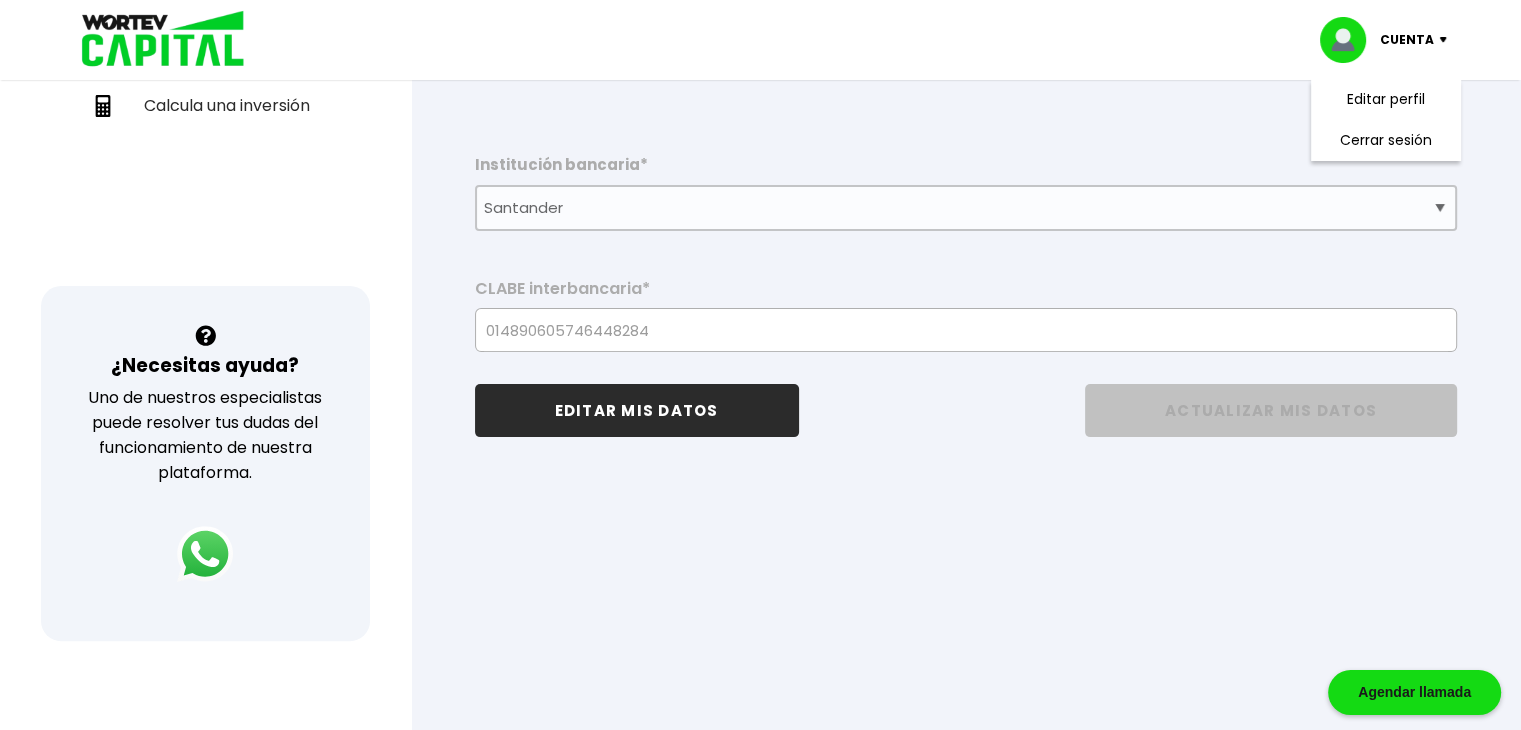 click on "EDITAR MIS DATOS" at bounding box center (637, 410) 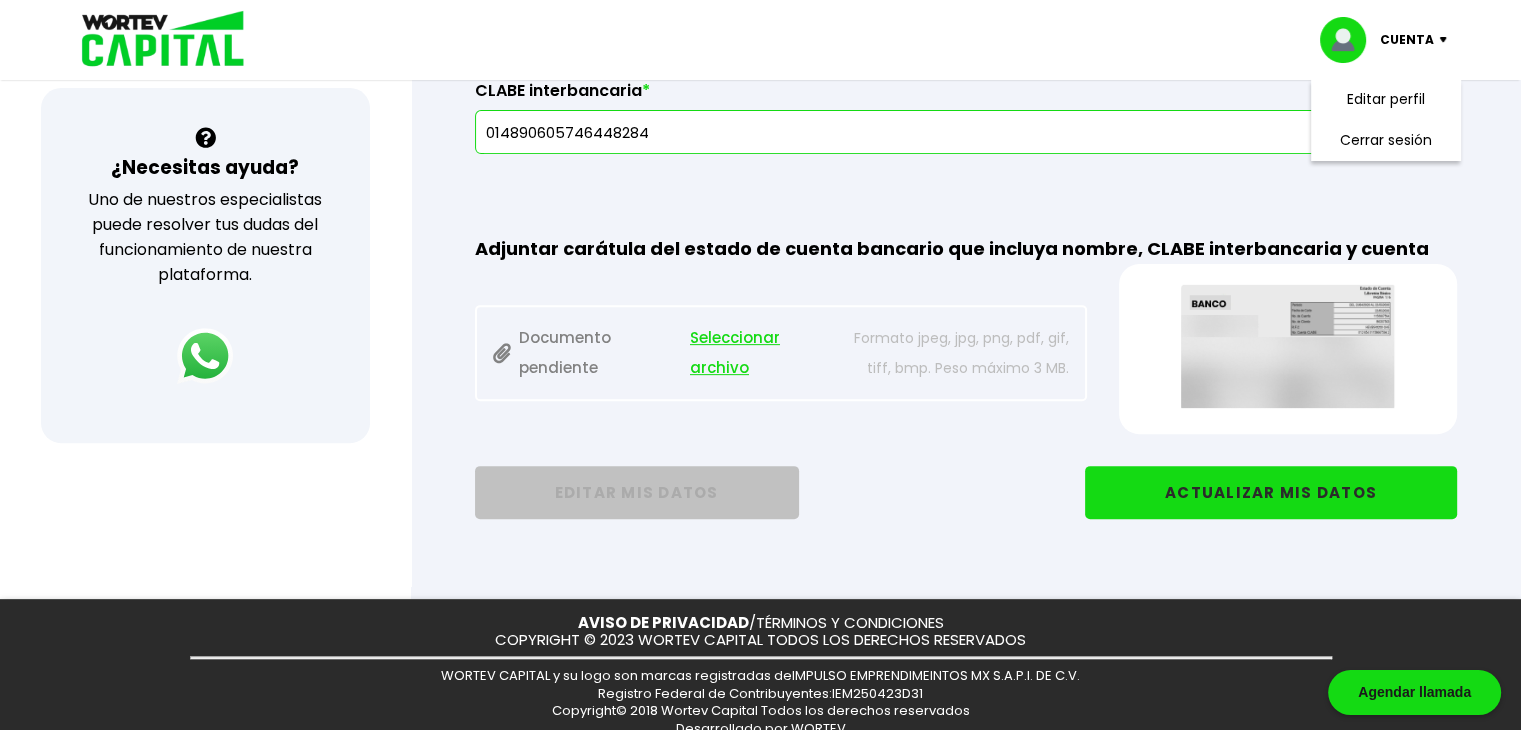 scroll, scrollTop: 671, scrollLeft: 0, axis: vertical 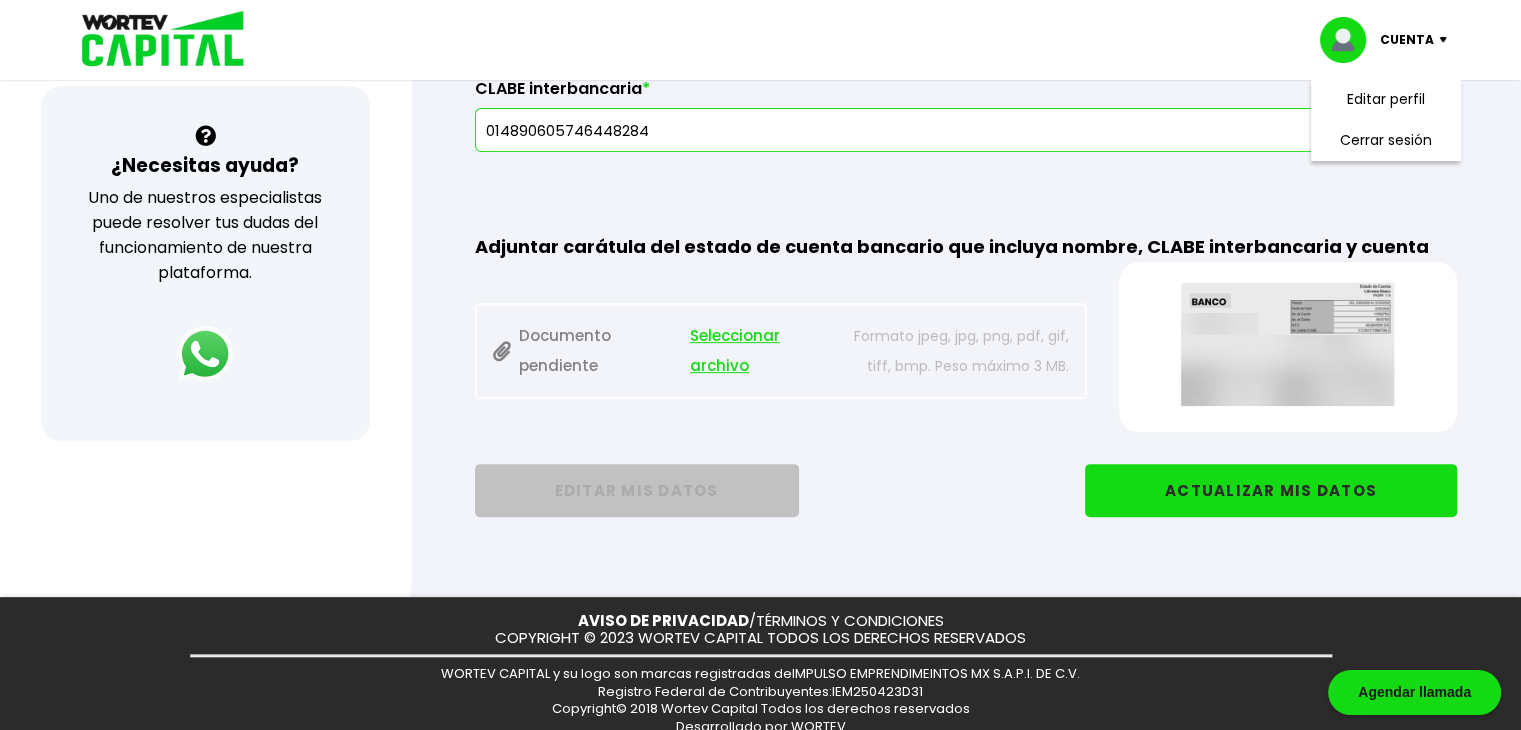 click at bounding box center [1288, 344] 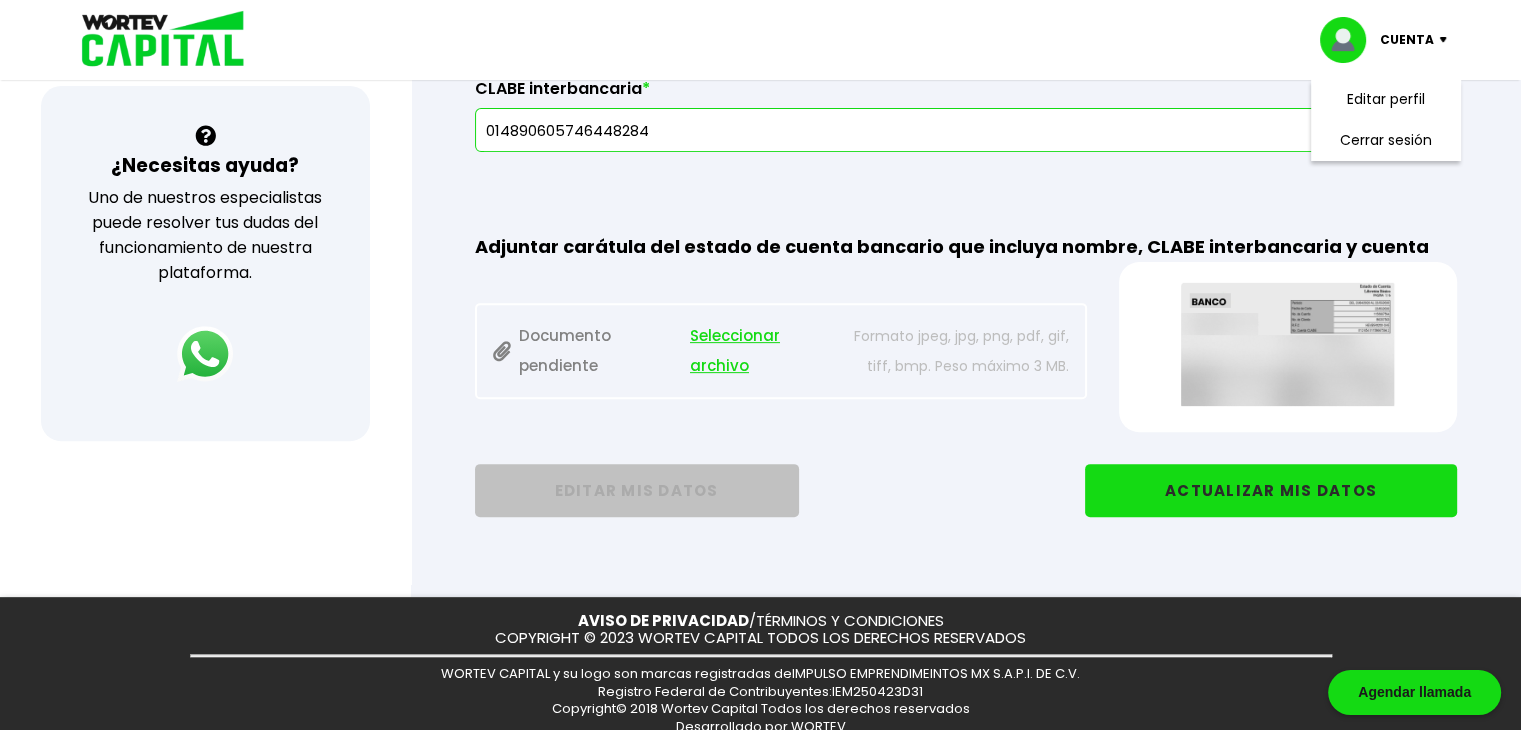 click at bounding box center (1288, 344) 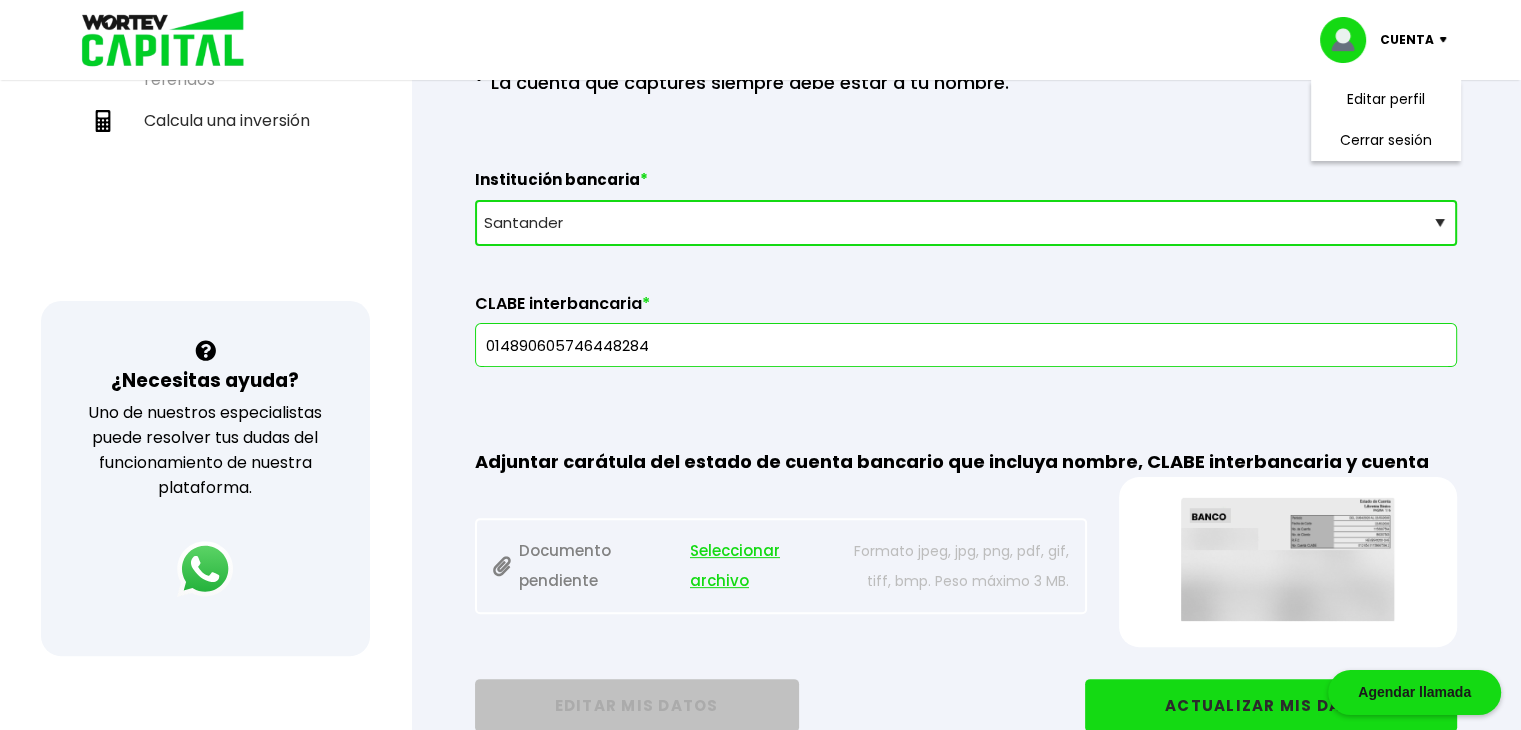 scroll, scrollTop: 500, scrollLeft: 0, axis: vertical 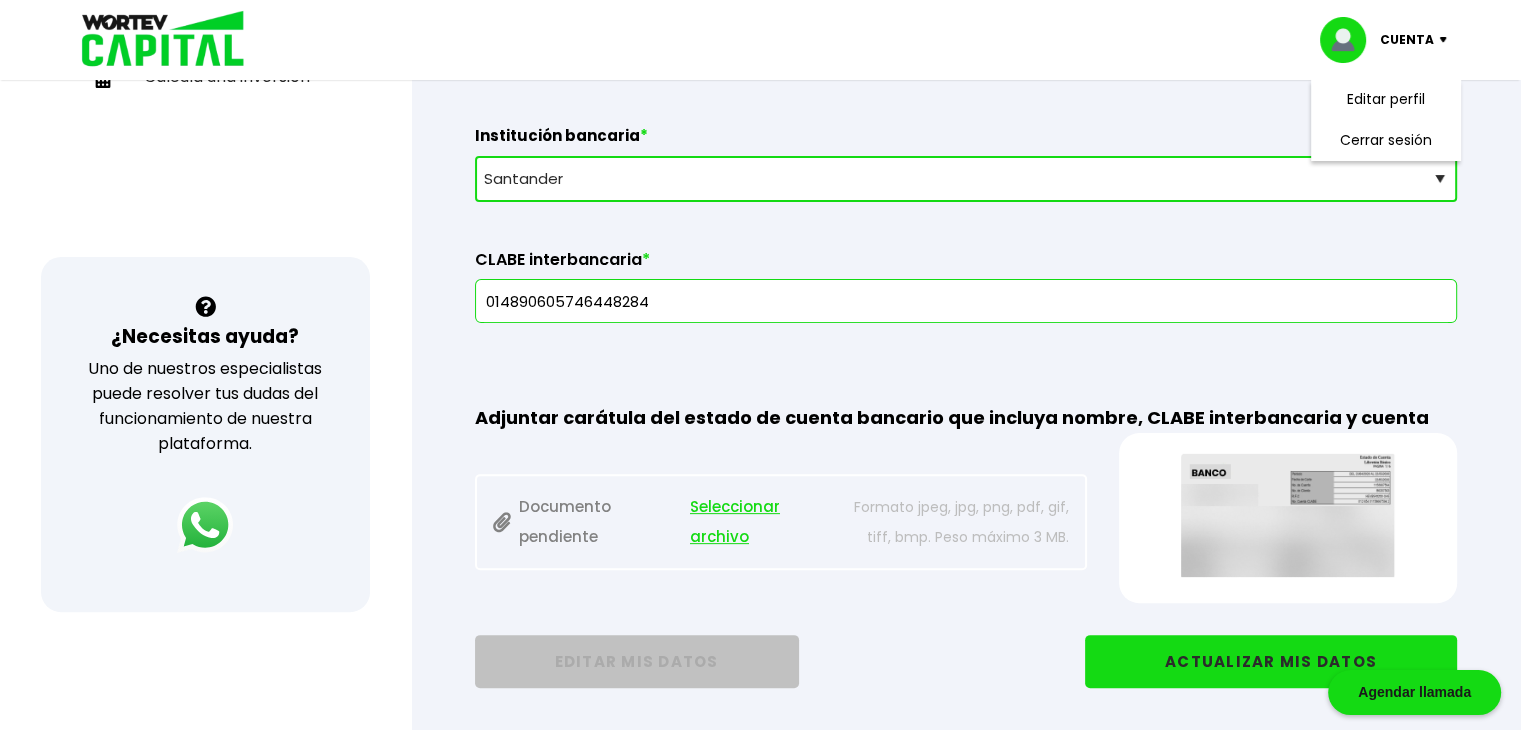 click at bounding box center (1288, 515) 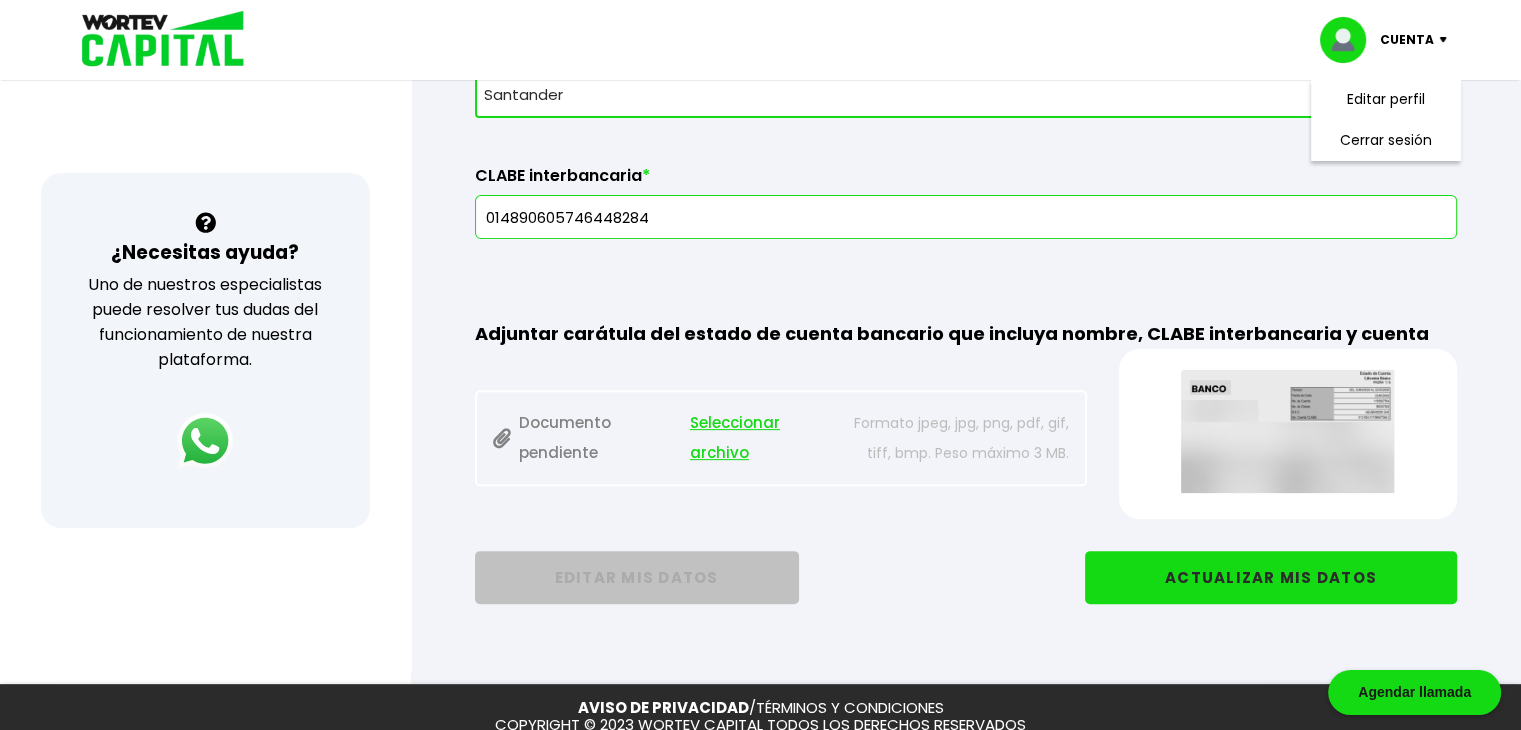 scroll, scrollTop: 691, scrollLeft: 0, axis: vertical 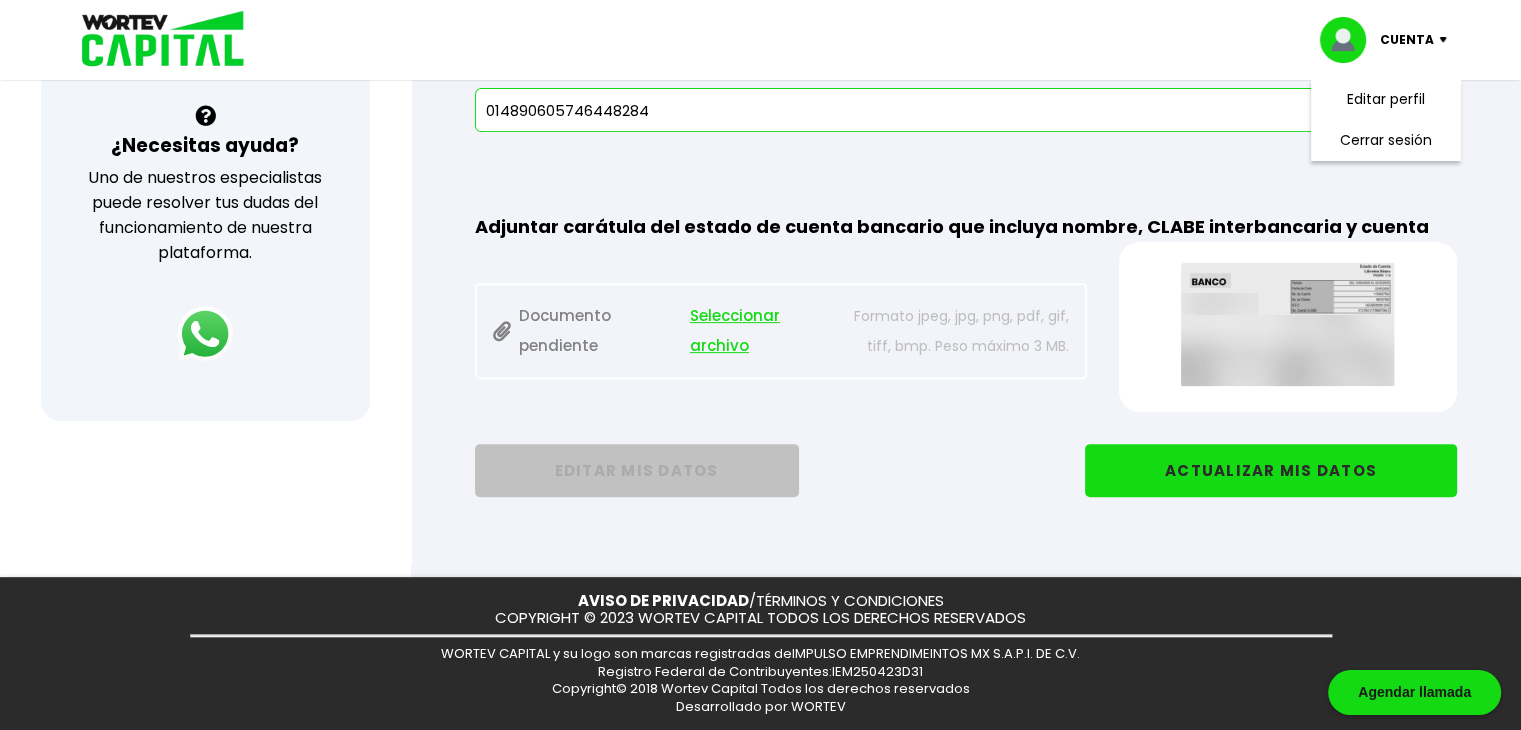 click on "ACTUALIZAR MIS DATOS" at bounding box center [1271, 470] 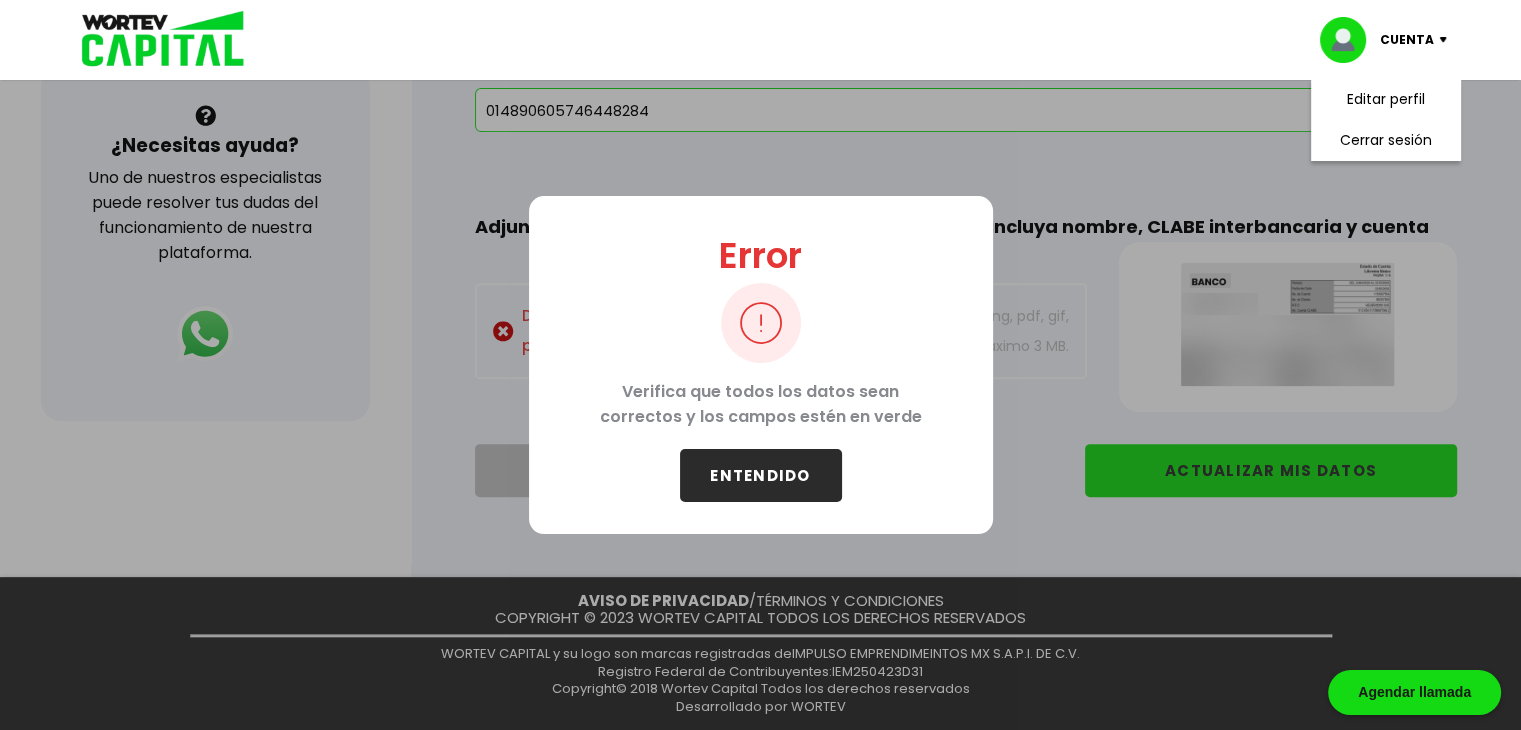 click on "ENTENDIDO" at bounding box center (761, 475) 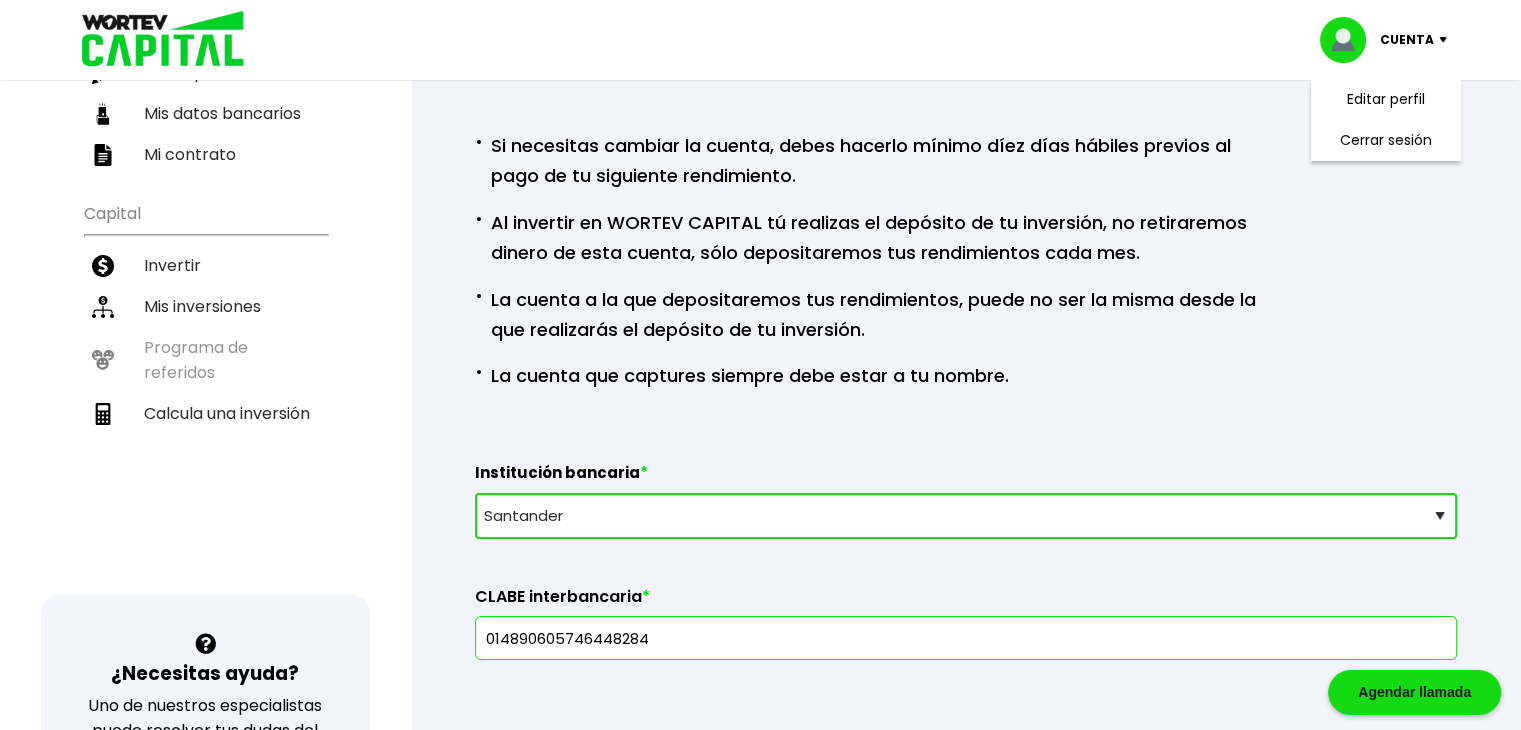 scroll, scrollTop: 0, scrollLeft: 0, axis: both 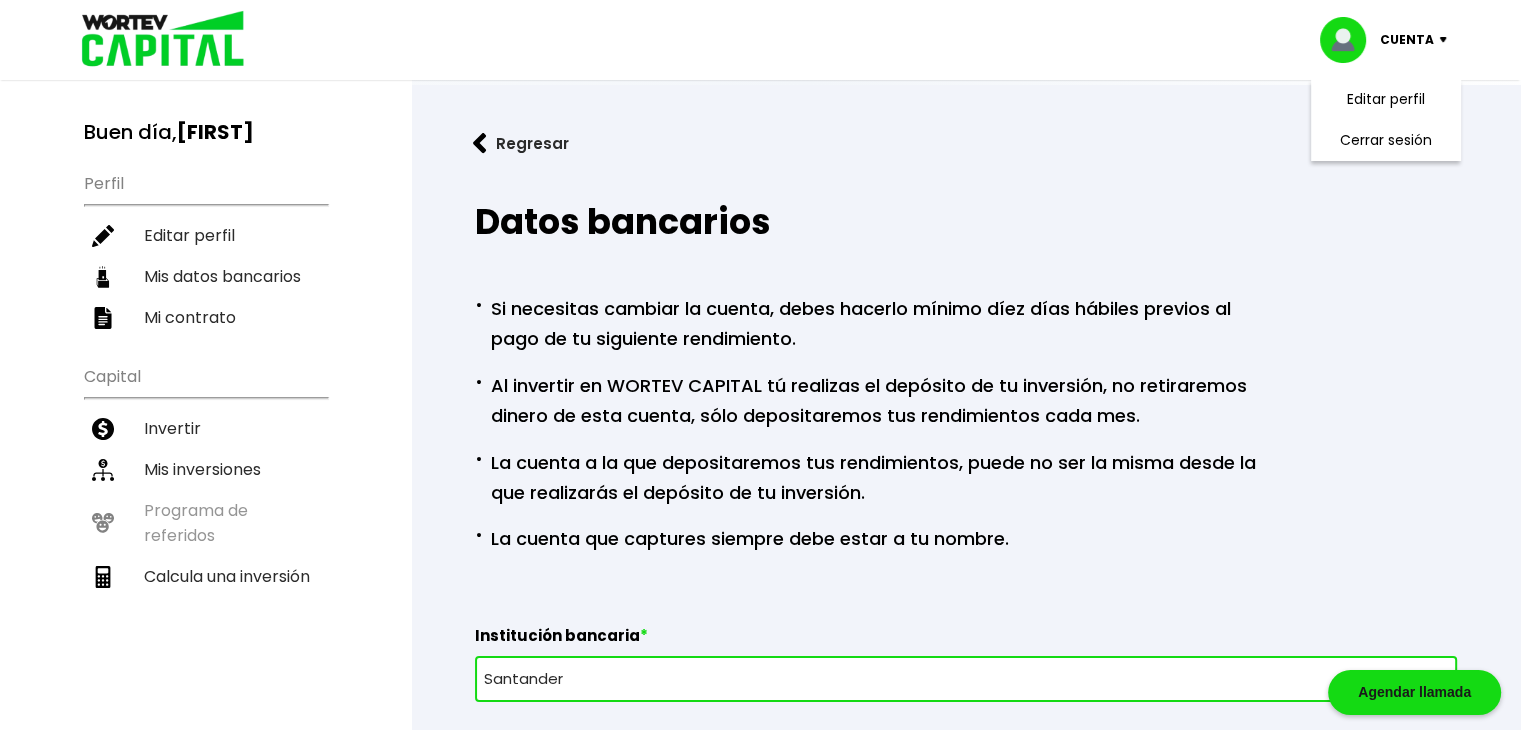 click on "Regresar" at bounding box center [966, 143] 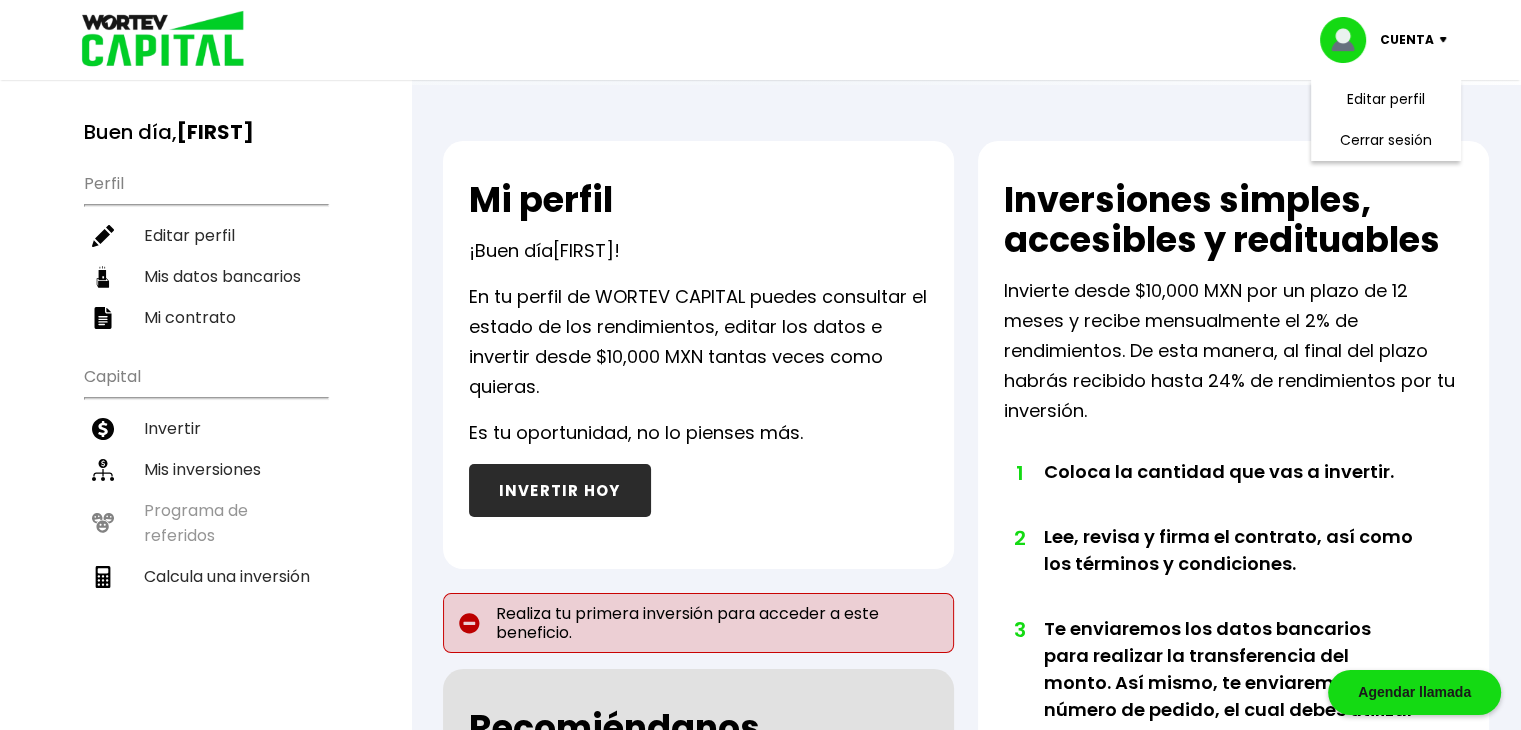 click on "Mi perfil ¡Buen día  [FIRST] !  En tu perfil de WORTEV CAPITAL puedes consultar el estado de los rendimientos, editar los datos e invertir desde $10,000 MXN tantas veces como quieras. Es tu oportunidad, no lo pienses más. INVERTIR HOY Realiza tu primera inversión para acceder a este beneficio.  Recomiéndanos y gana Como inversionista activo de WORTEV CAPITAL, apoyas el crecimiento de emprendimientos mexicanos de alto impacto a la vez que recibes excelentes rendimientos mensuales. Así mismo, tienes acceso a nuestro Programa de Referidos, con el que puedes obtener bonos adicionales al recomendarnos. Por cada persona que realice su primera inversión gracias a tu recomendación,  recibe $2,000 MXN  mientras que tu referido, recibirá $1,000 MXN. RECOMENDAR A ALGUIEN Inversiones simples, accesibles y redituables Invierte desde $10,000 MXN por un plazo de 12 meses y recibe mensualmente el 2% de rendimientos. De esta manera, al final del plazo habrás recibido hasta 24% de rendimientos por tu inversión. 1" at bounding box center (966, 691) 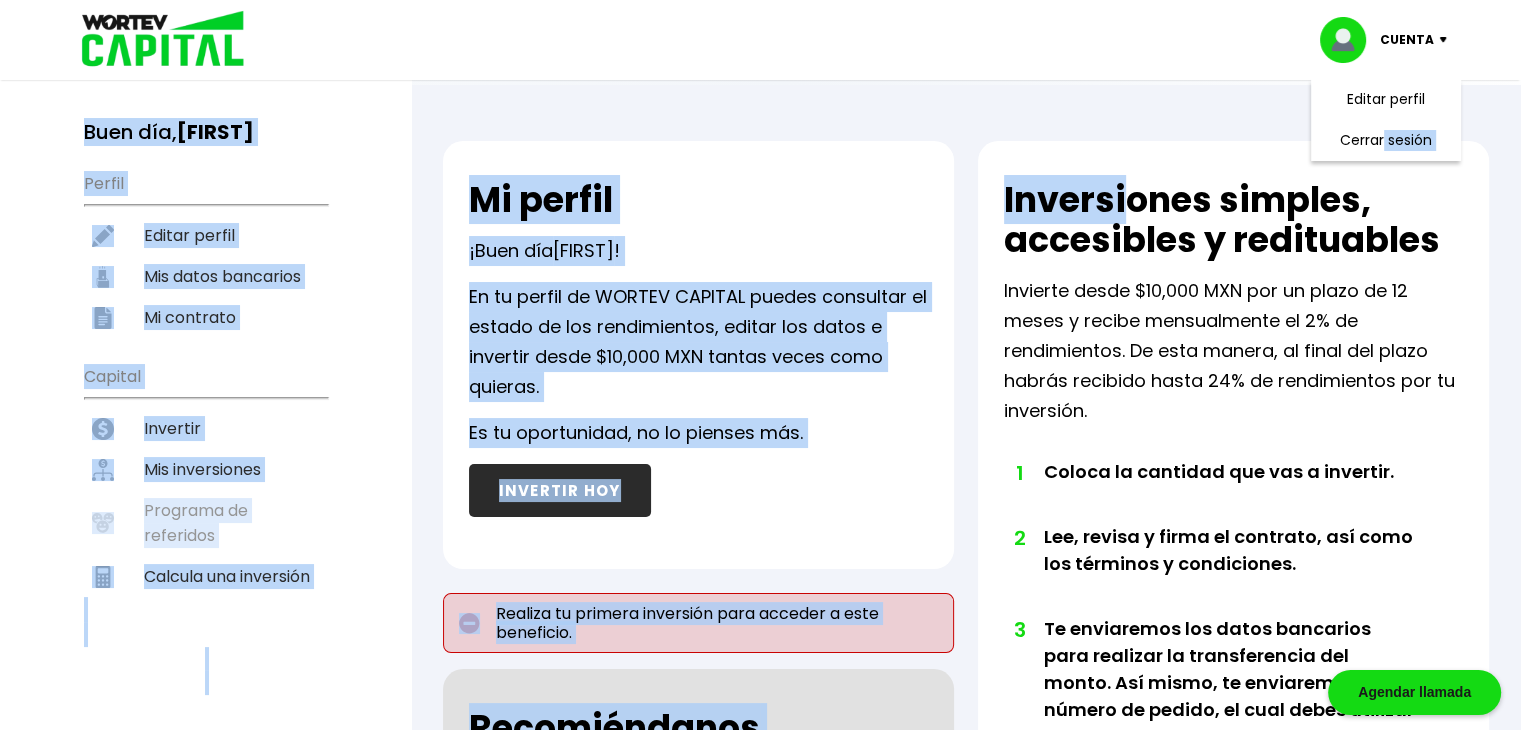 drag, startPoint x: 1382, startPoint y: 132, endPoint x: 1120, endPoint y: 132, distance: 262 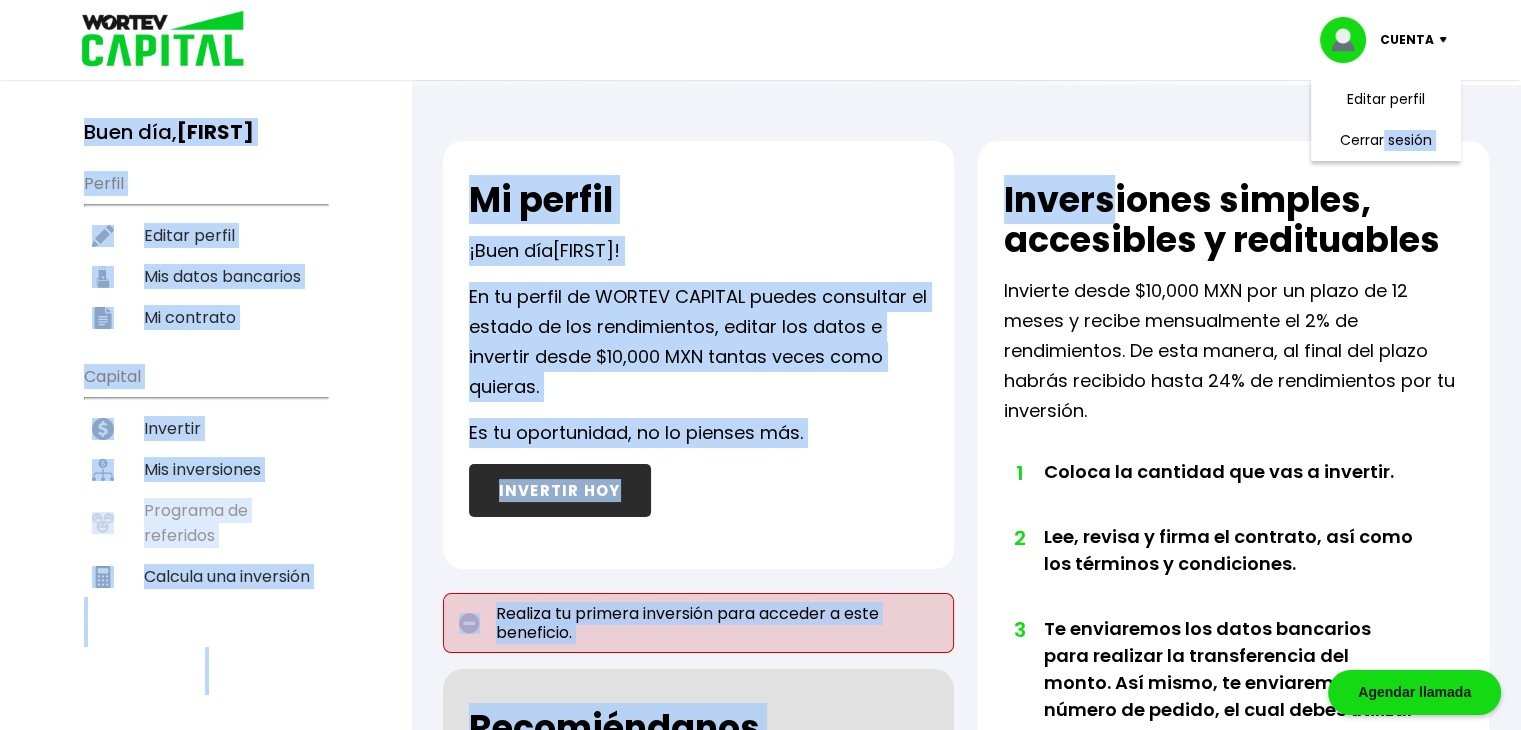 click on "Mi perfil ¡Buen día  [FIRST] !  En tu perfil de WORTEV CAPITAL puedes consultar el estado de los rendimientos, editar los datos e invertir desde $10,000 MXN tantas veces como quieras. Es tu oportunidad, no lo pienses más. INVERTIR HOY Realiza tu primera inversión para acceder a este beneficio.  Recomiéndanos y gana Como inversionista activo de WORTEV CAPITAL, apoyas el crecimiento de emprendimientos mexicanos de alto impacto a la vez que recibes excelentes rendimientos mensuales. Así mismo, tienes acceso a nuestro Programa de Referidos, con el que puedes obtener bonos adicionales al recomendarnos. Por cada persona que realice su primera inversión gracias a tu recomendación,  recibe $2,000 MXN  mientras que tu referido, recibirá $1,000 MXN. RECOMENDAR A ALGUIEN Inversiones simples, accesibles y redituables Invierte desde $10,000 MXN por un plazo de 12 meses y recibe mensualmente el 2% de rendimientos. De esta manera, al final del plazo habrás recibido hasta 24% de rendimientos por tu inversión. 1" at bounding box center [966, 691] 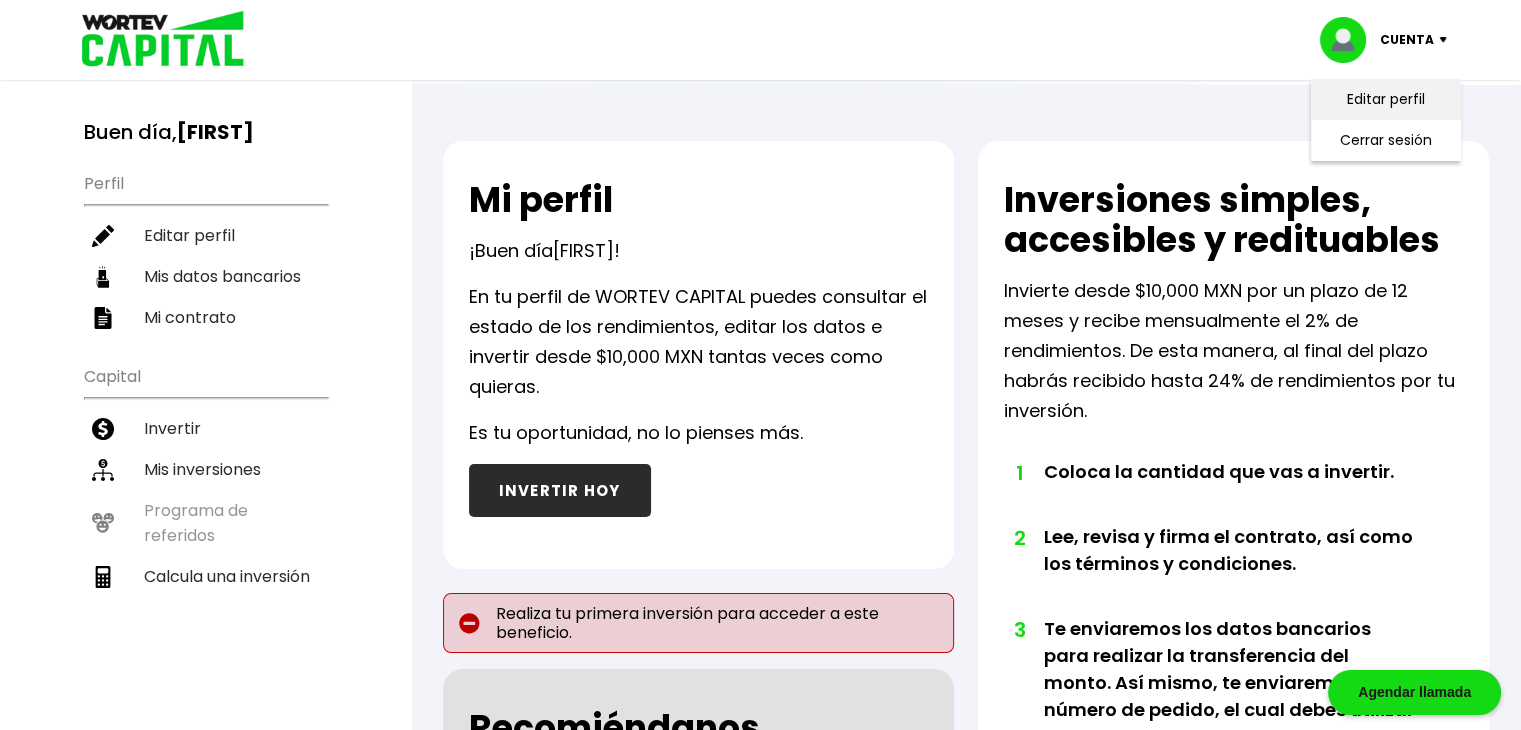 click on "Editar perfil" at bounding box center (1386, 99) 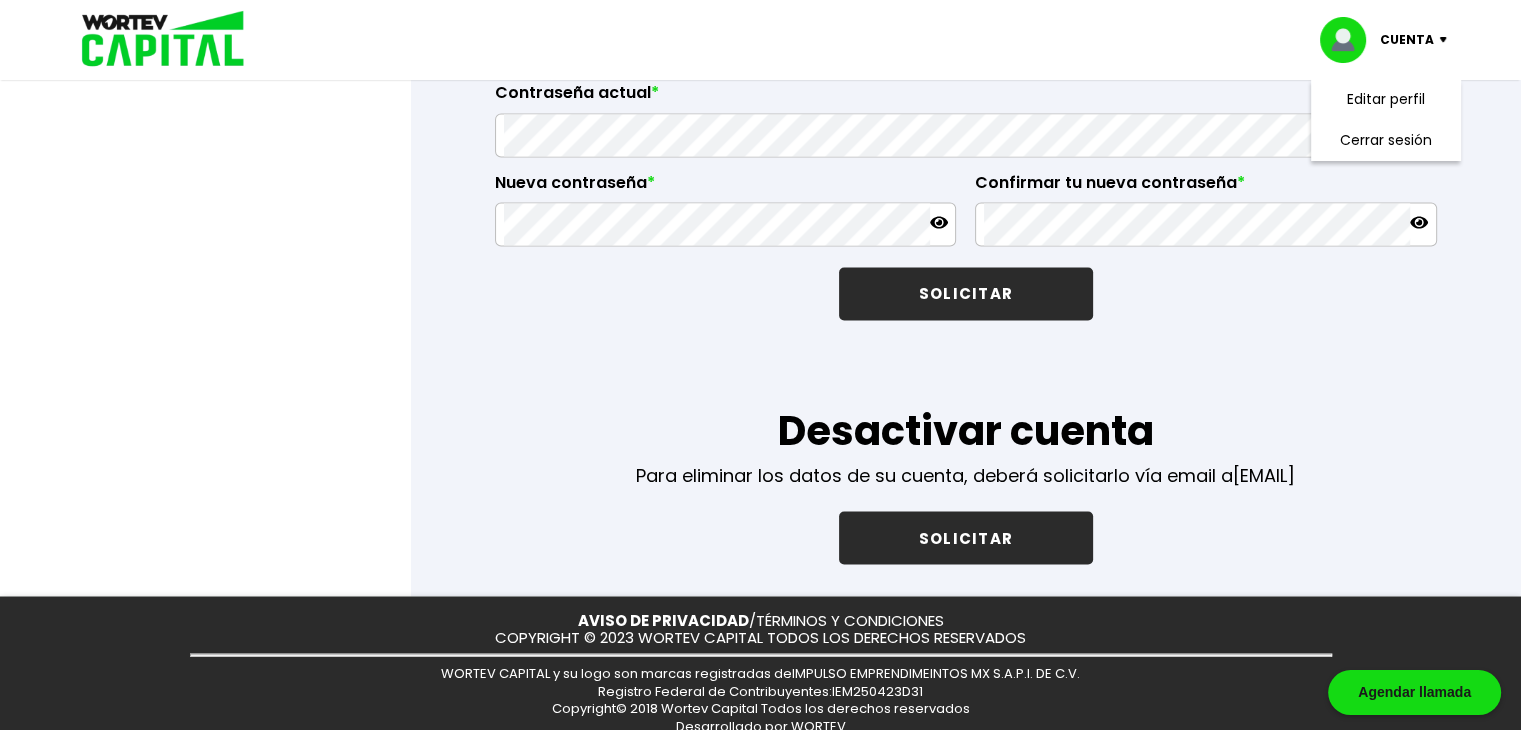 scroll, scrollTop: 3444, scrollLeft: 0, axis: vertical 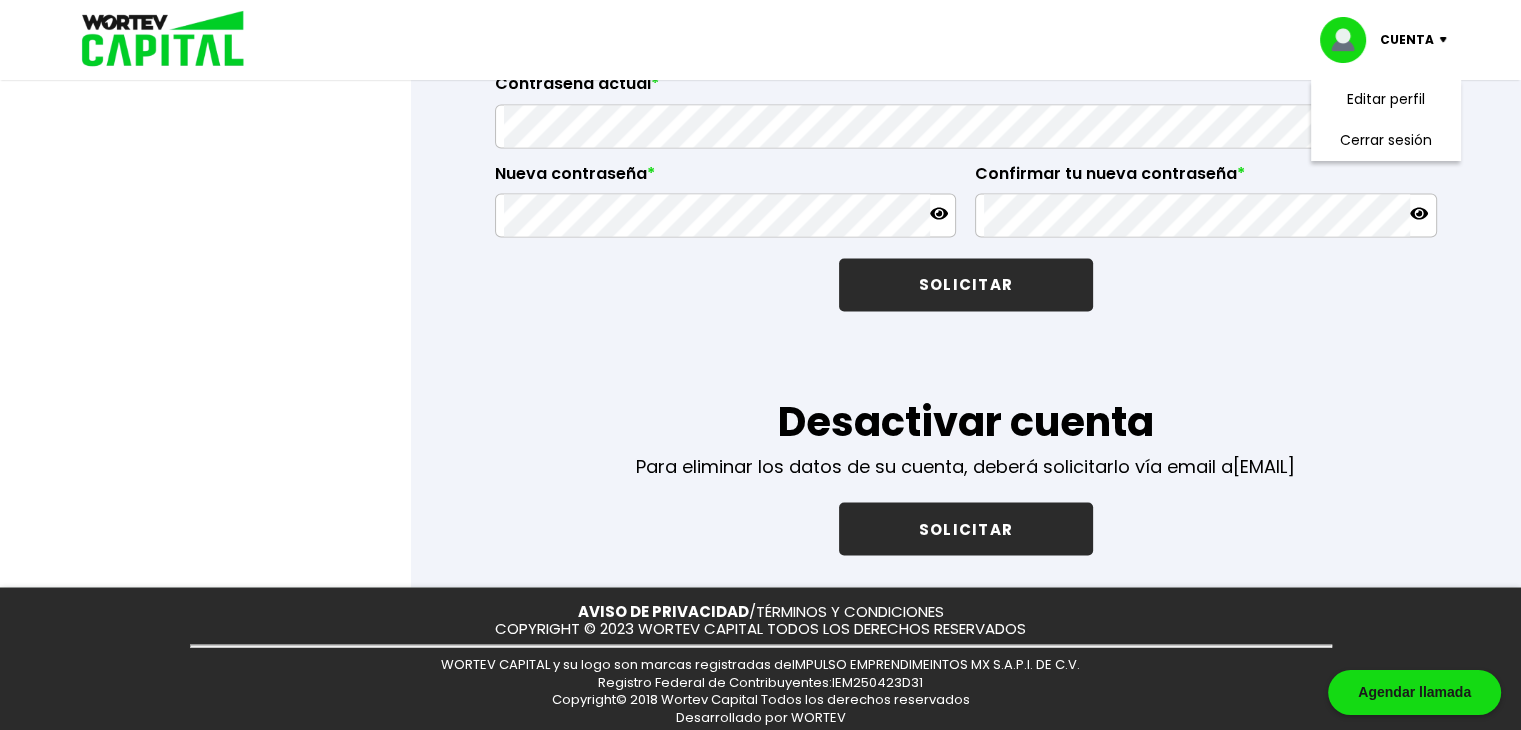 click on "SOLICITAR" at bounding box center (966, 528) 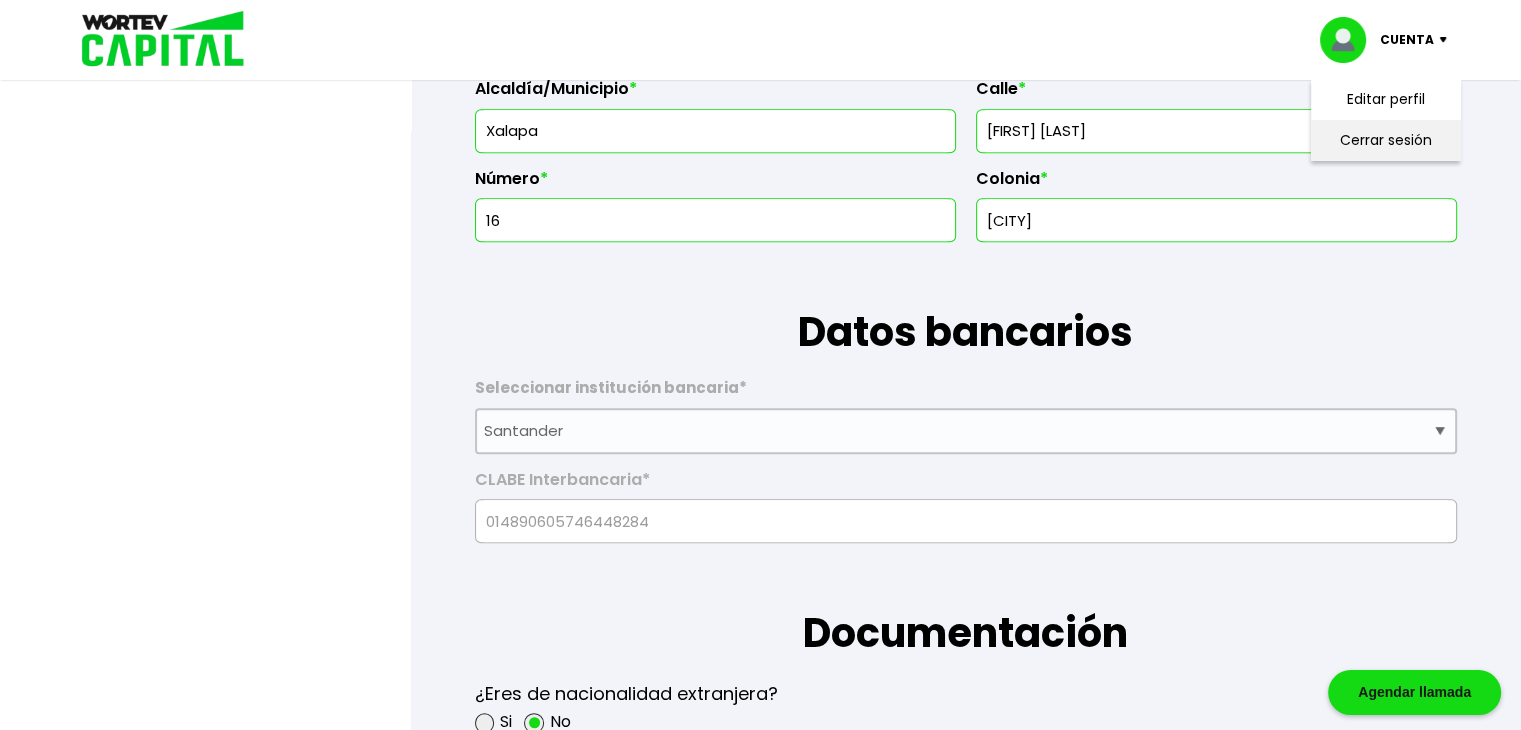 scroll, scrollTop: 844, scrollLeft: 0, axis: vertical 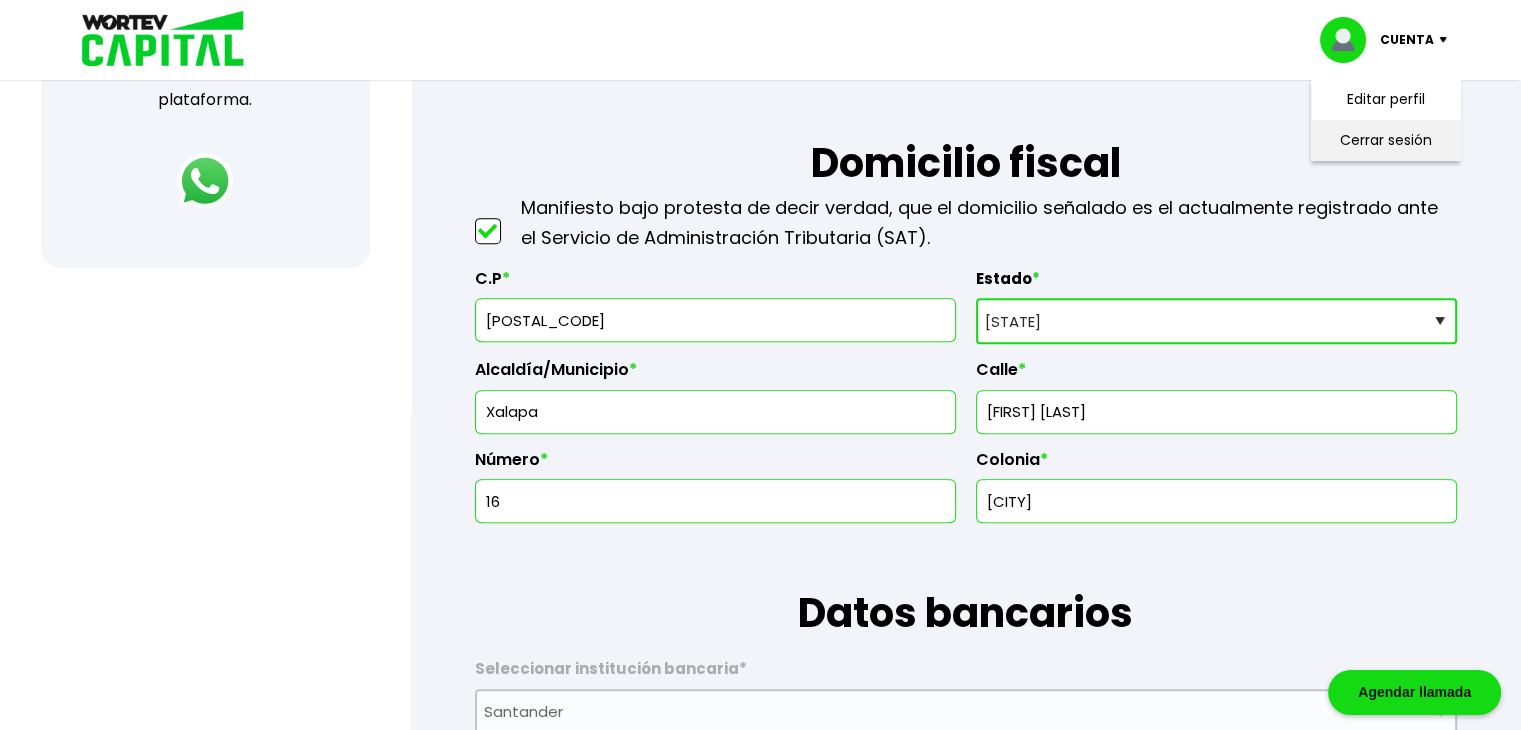 click on "Cerrar sesión" at bounding box center [1386, 140] 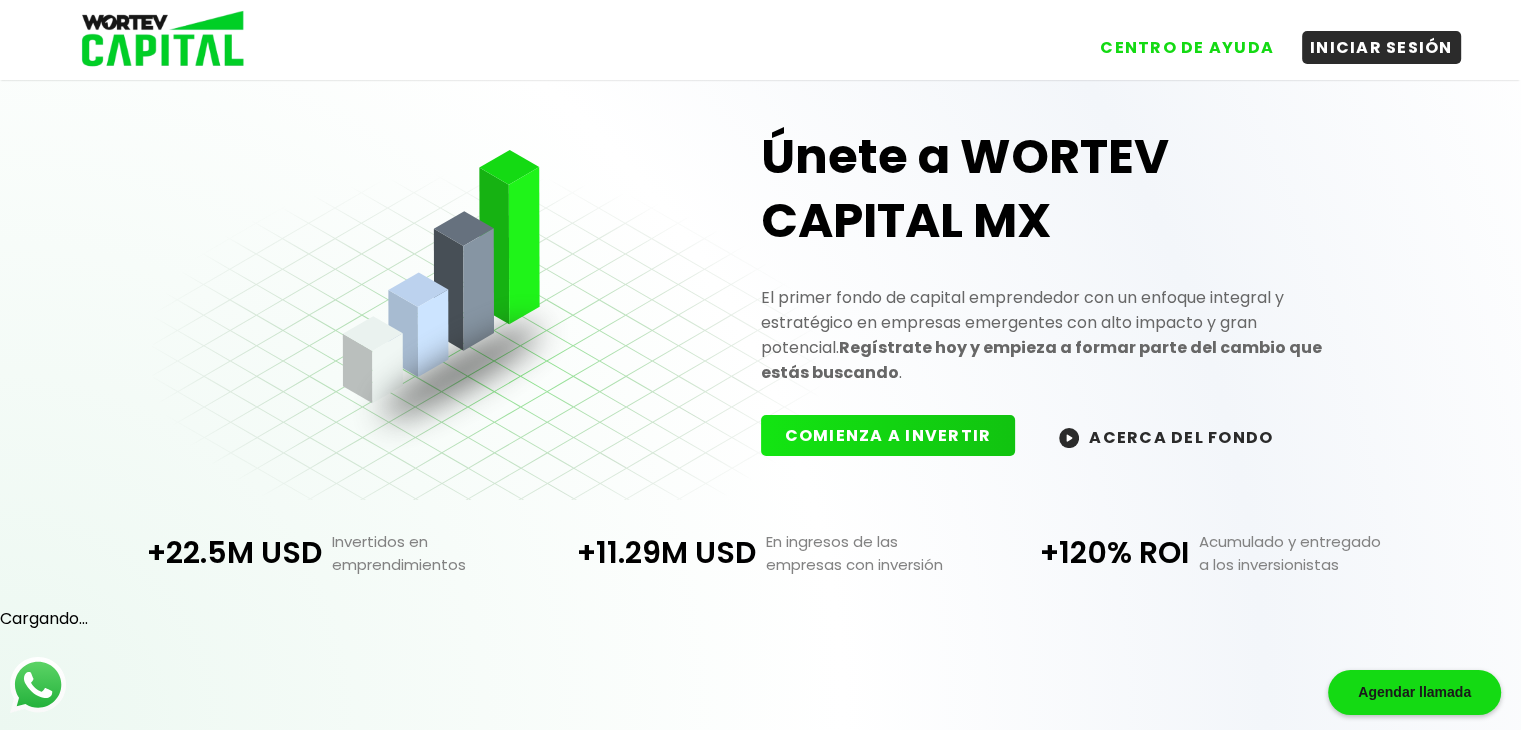 scroll, scrollTop: 0, scrollLeft: 0, axis: both 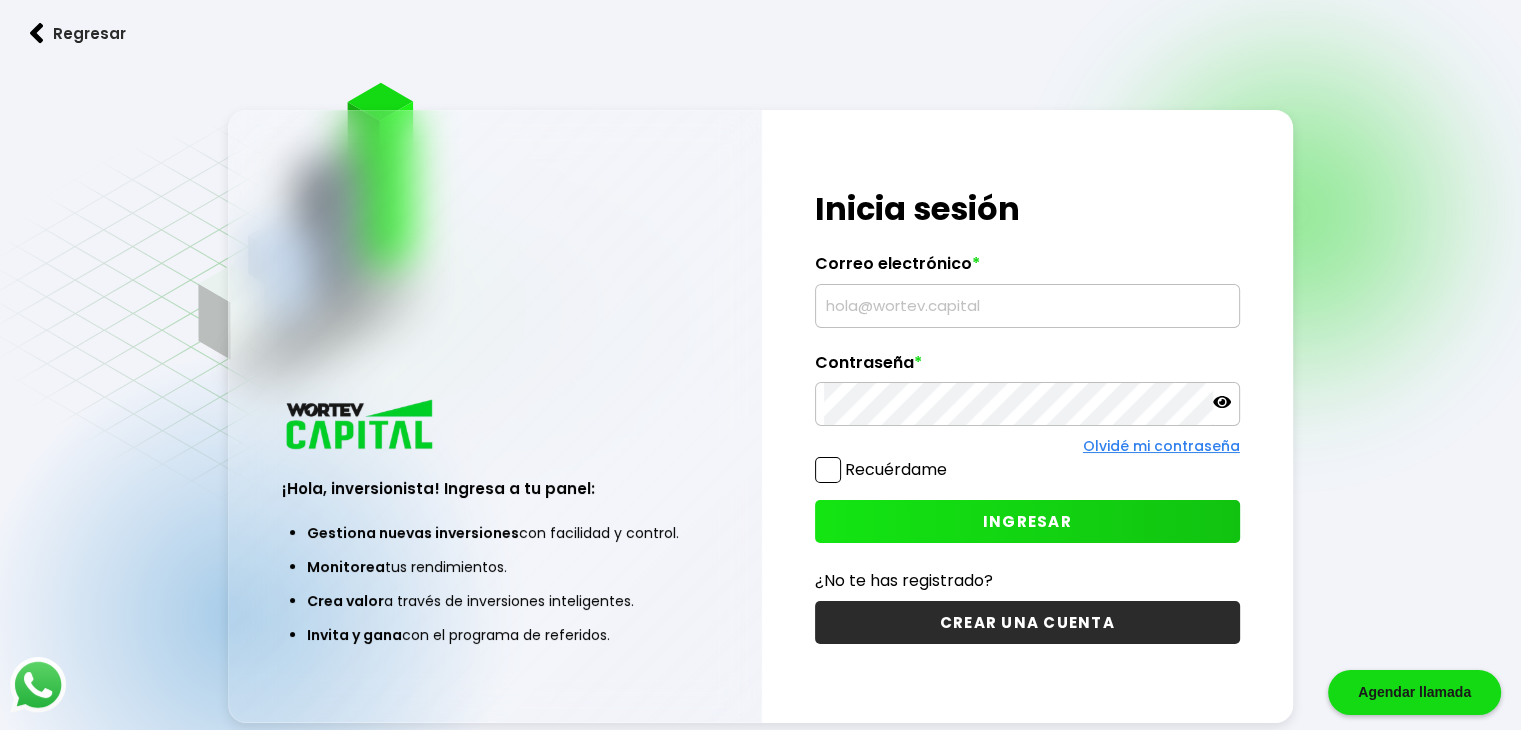 click at bounding box center [1027, 306] 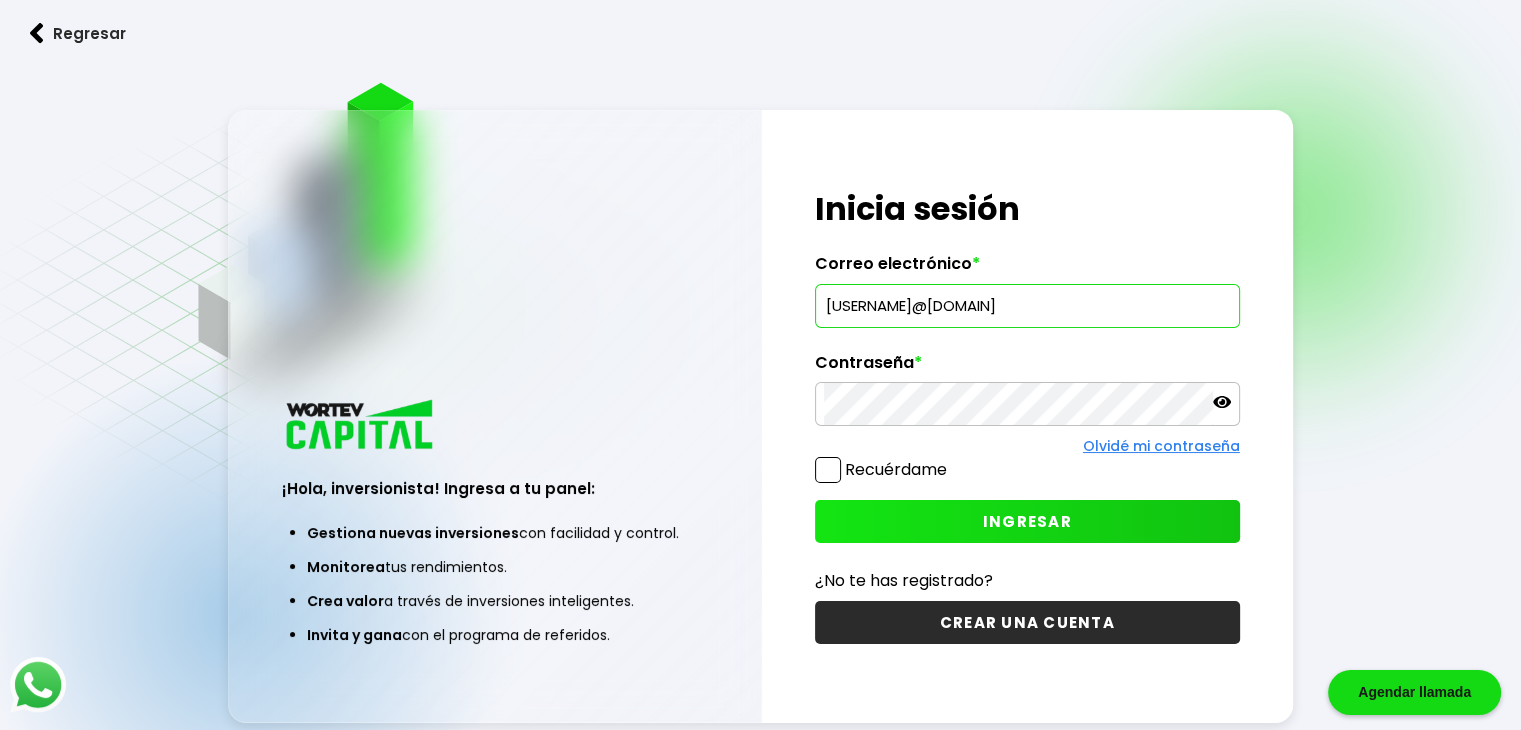 type on "[USERNAME]@[DOMAIN].com" 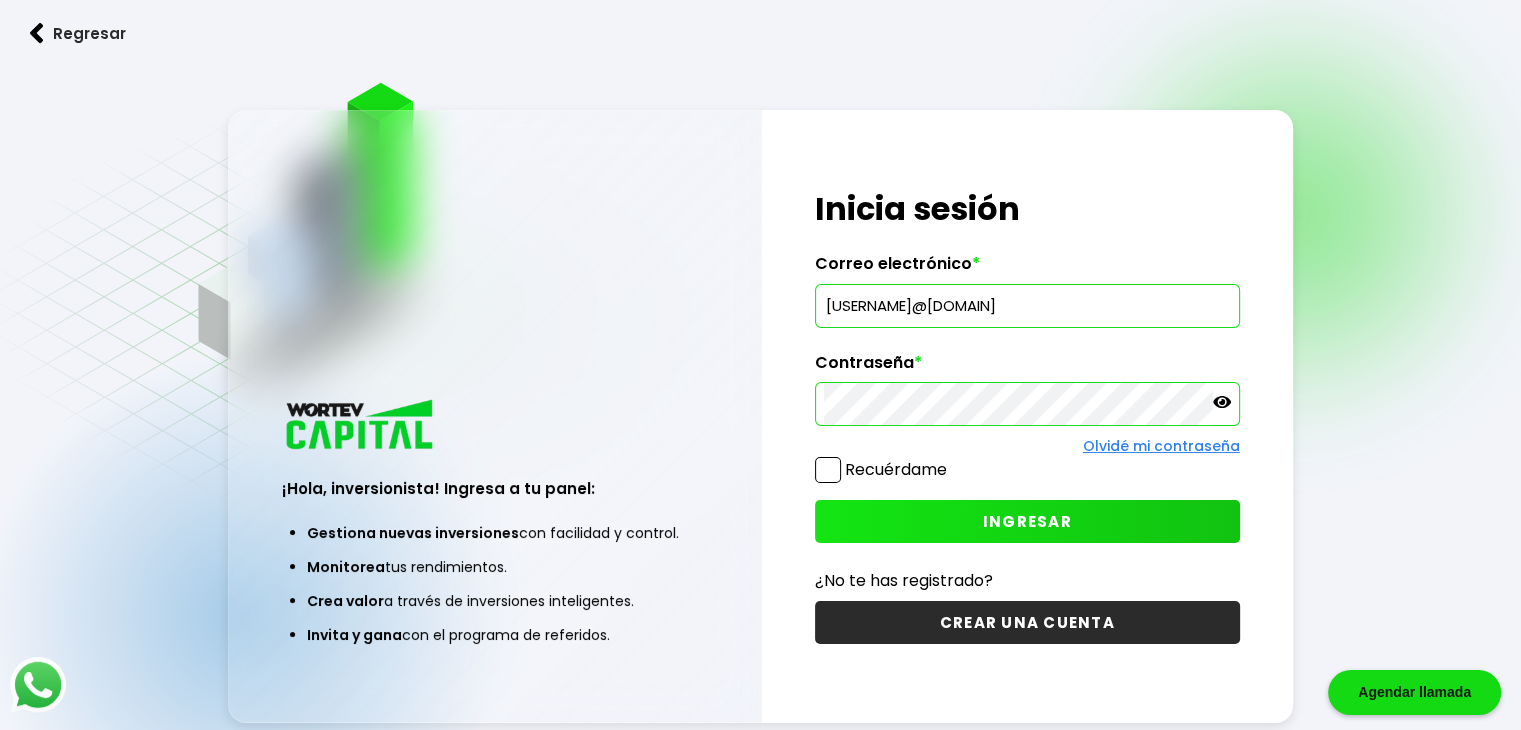 click at bounding box center [828, 470] 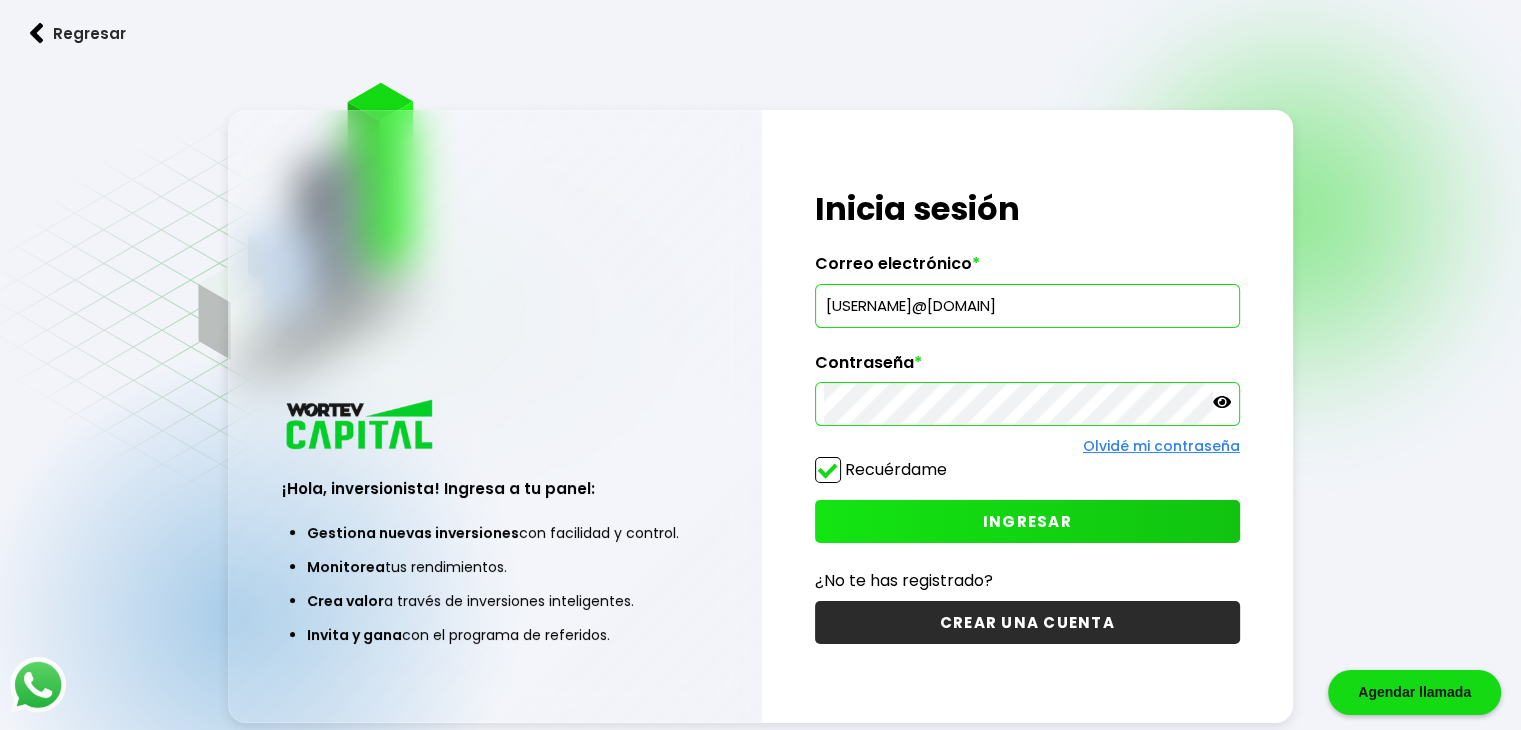 click at bounding box center (828, 470) 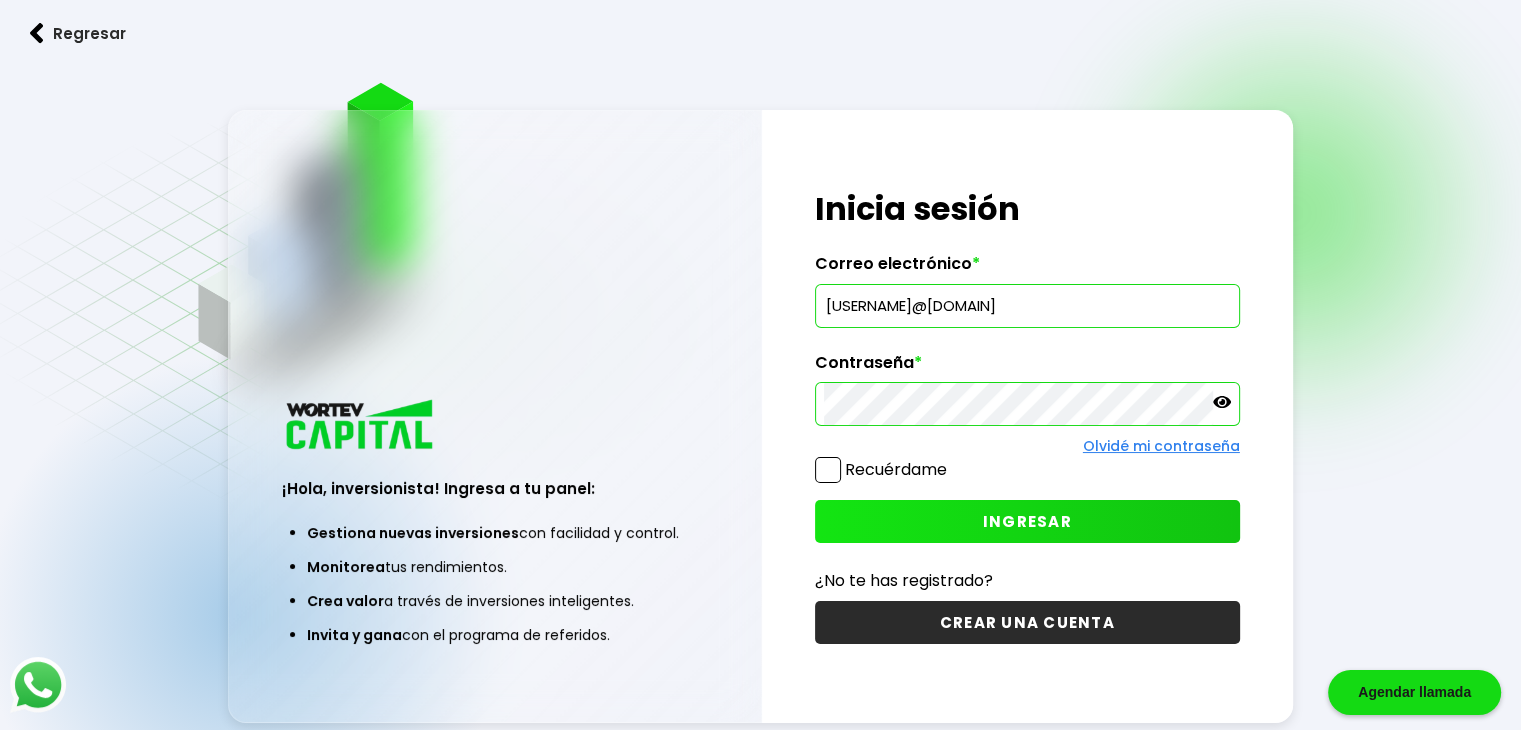 click on "INGRESAR" at bounding box center (1027, 521) 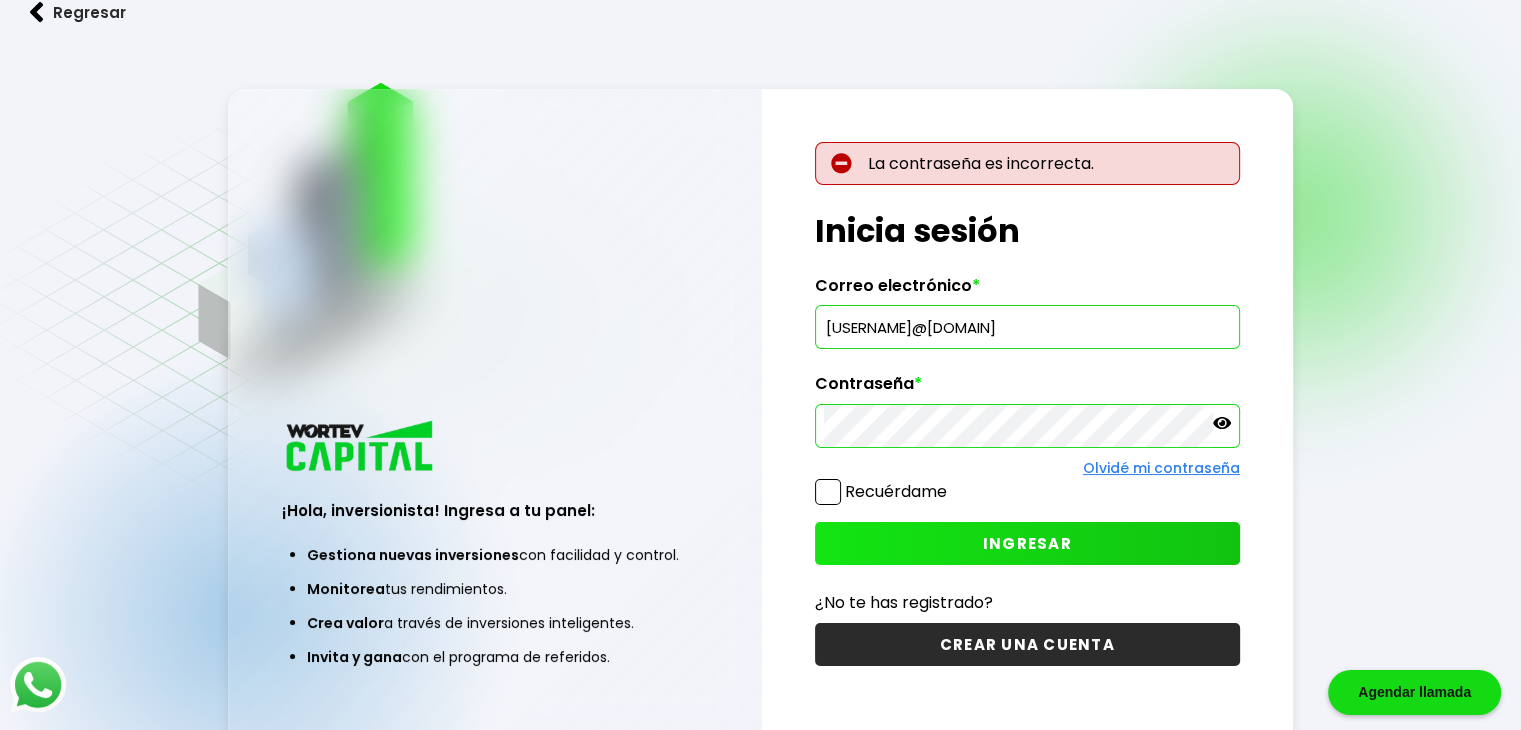 click 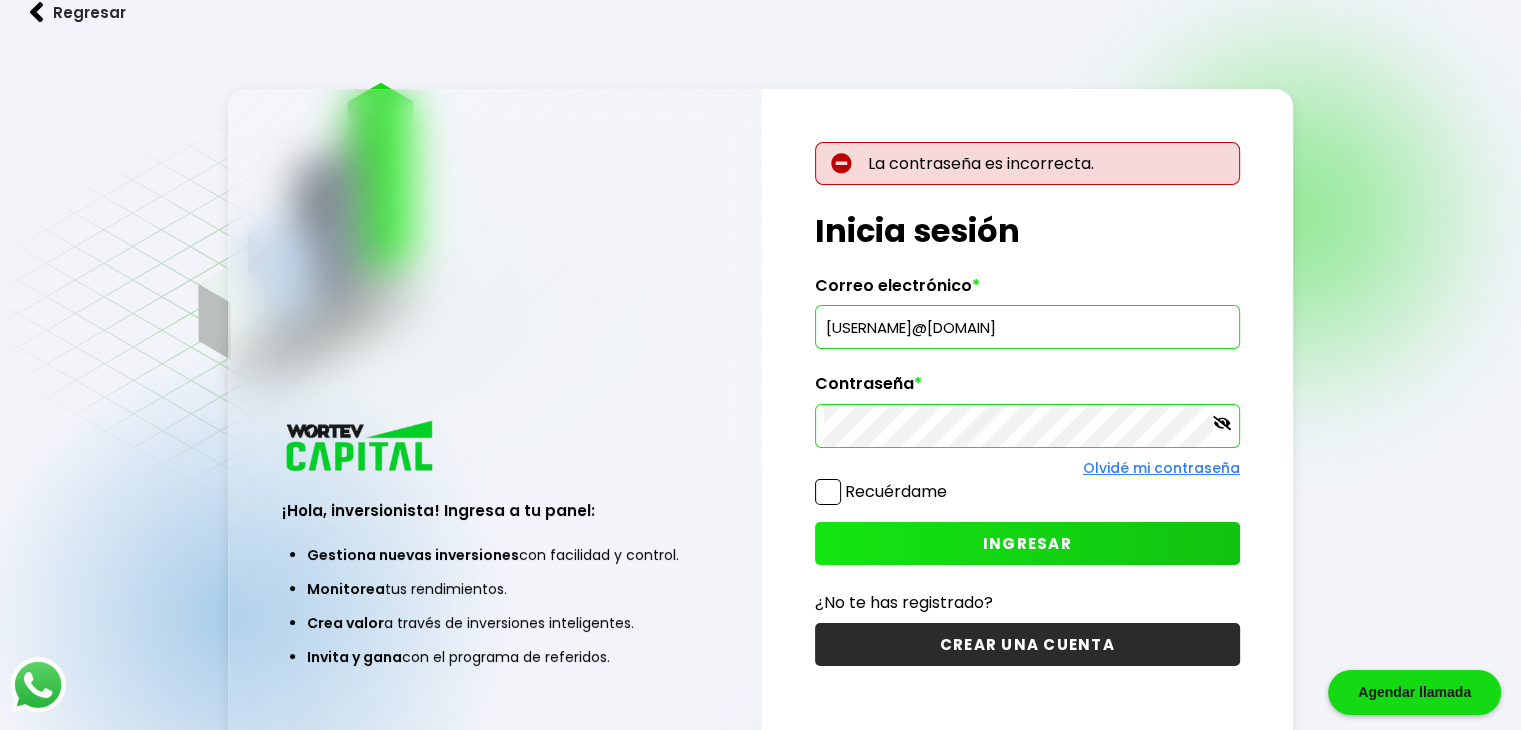 click on "INGRESAR" at bounding box center (1027, 543) 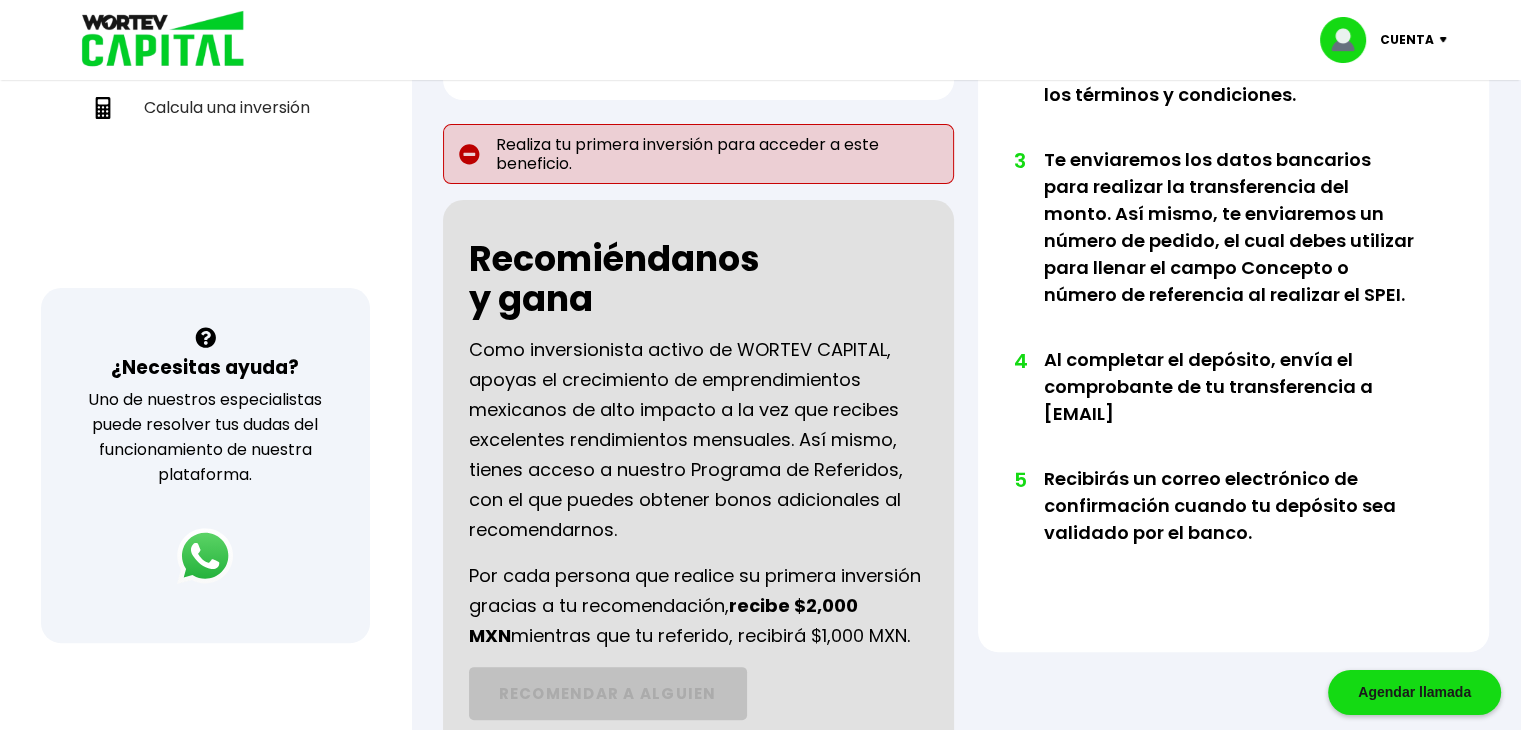 scroll, scrollTop: 100, scrollLeft: 0, axis: vertical 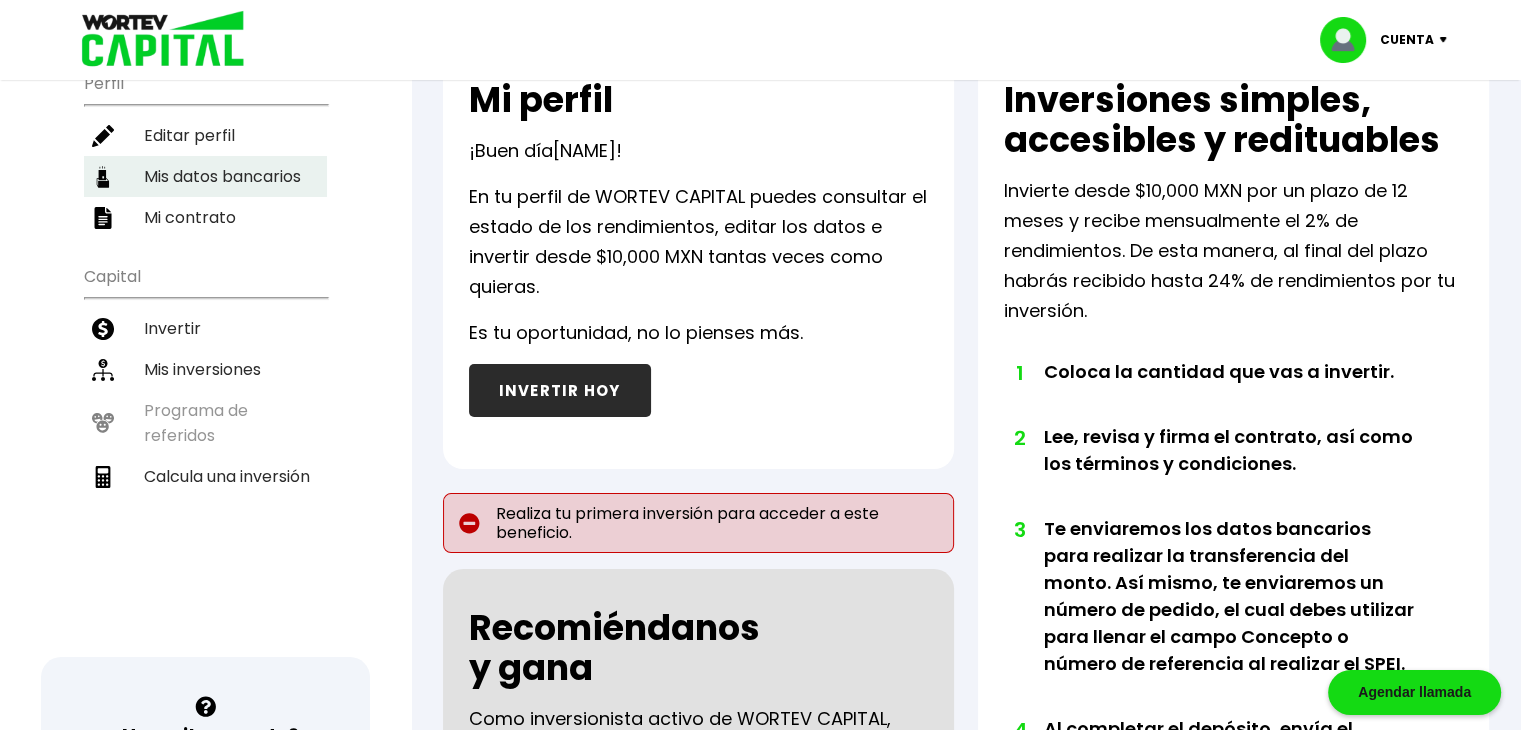 click on "Mis datos bancarios" at bounding box center (205, 176) 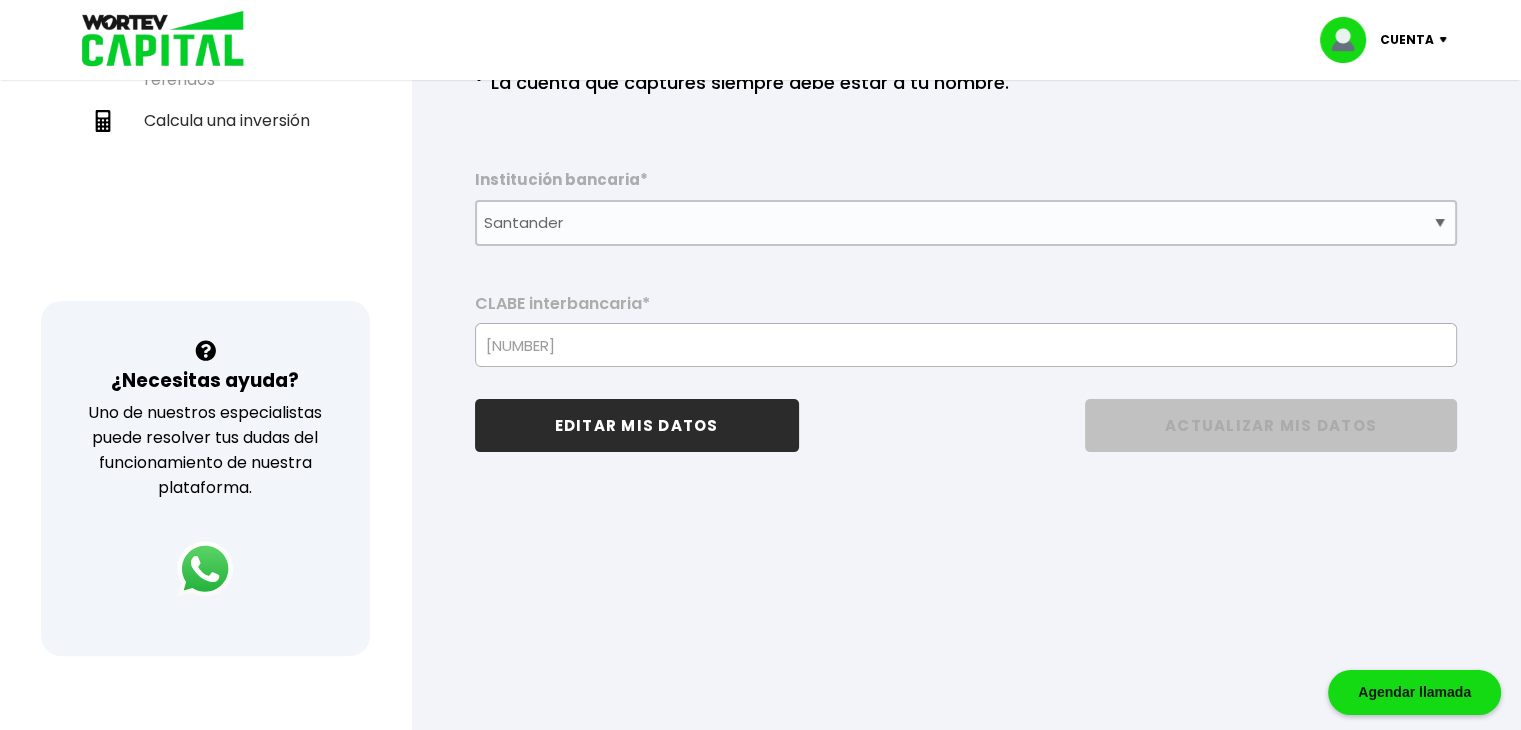 scroll, scrollTop: 500, scrollLeft: 0, axis: vertical 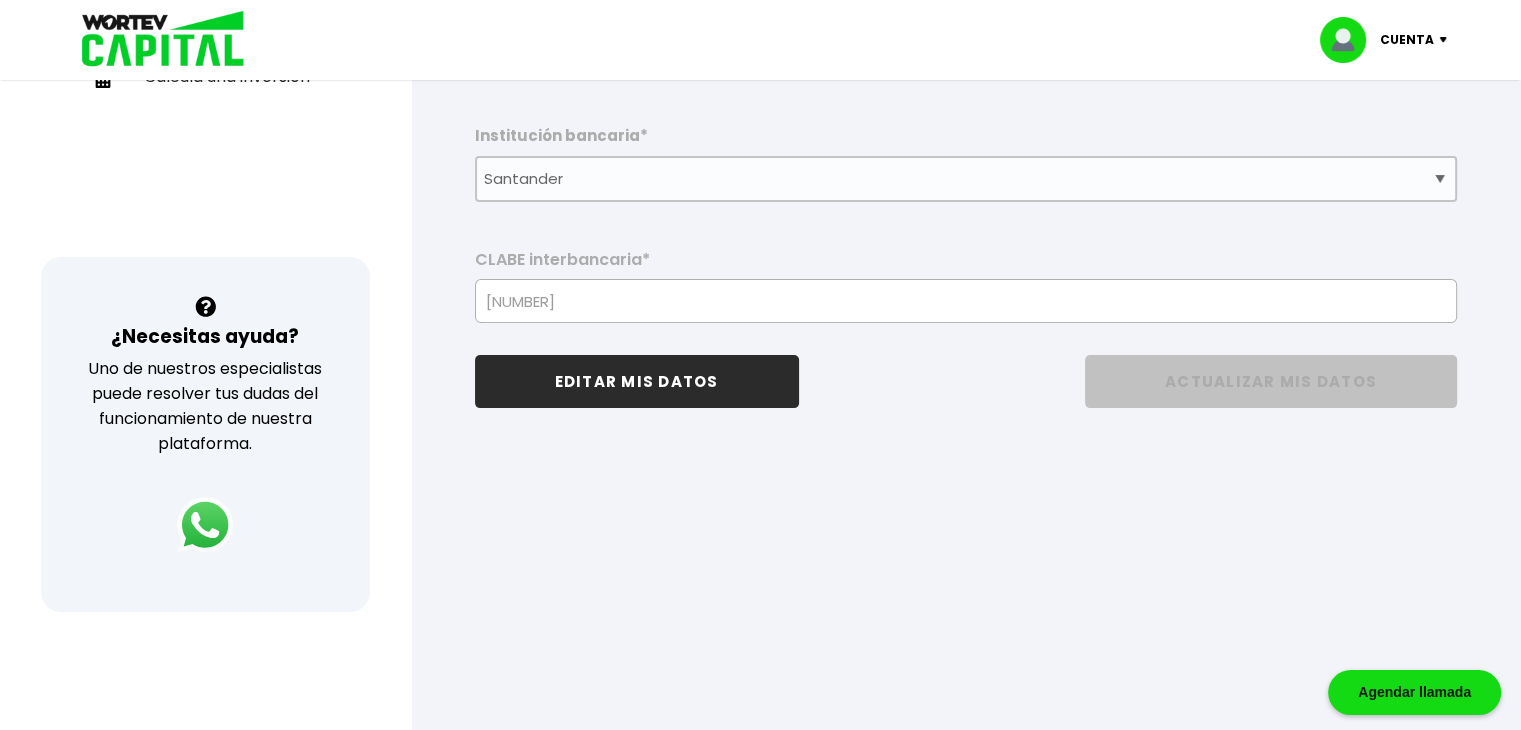 click on "EDITAR MIS DATOS" at bounding box center (637, 381) 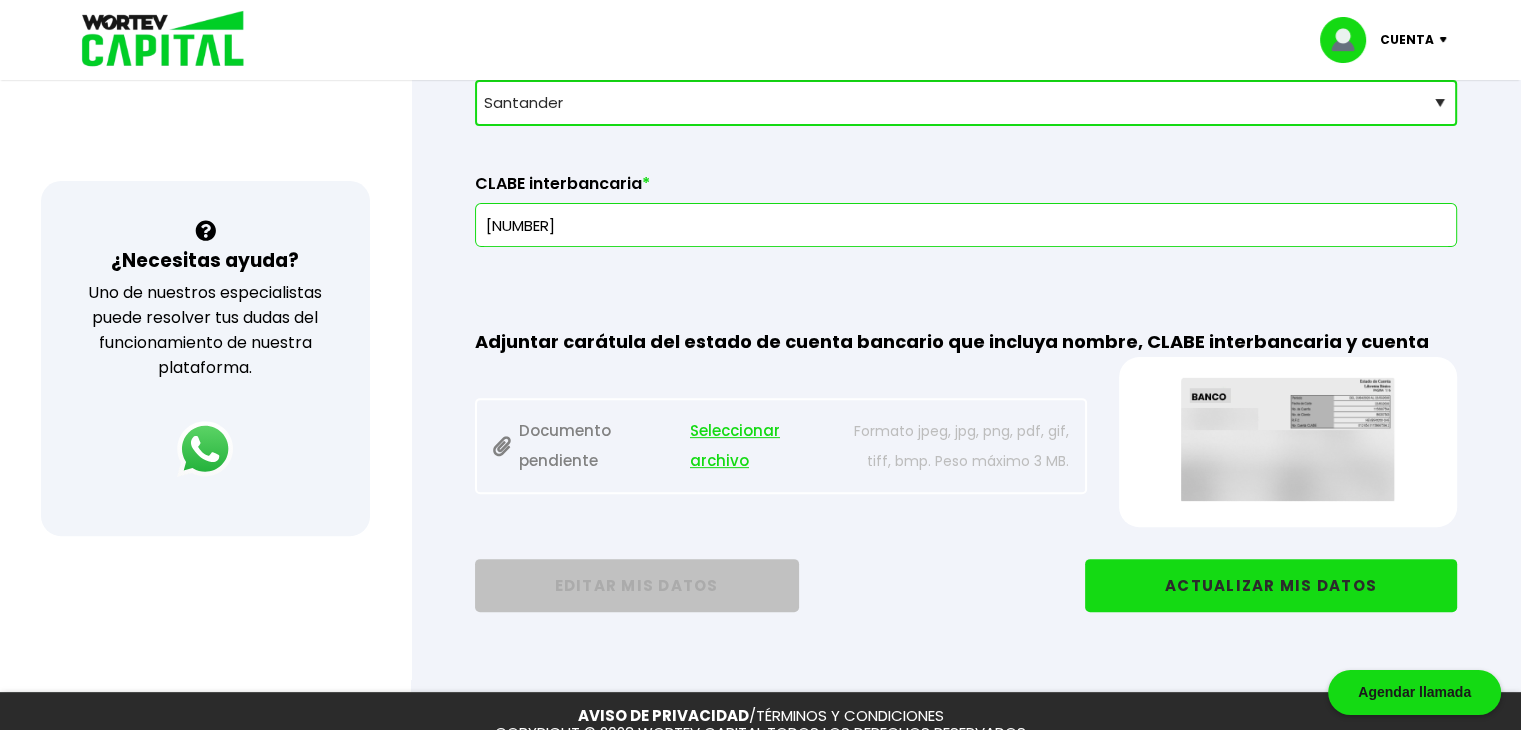 scroll, scrollTop: 691, scrollLeft: 0, axis: vertical 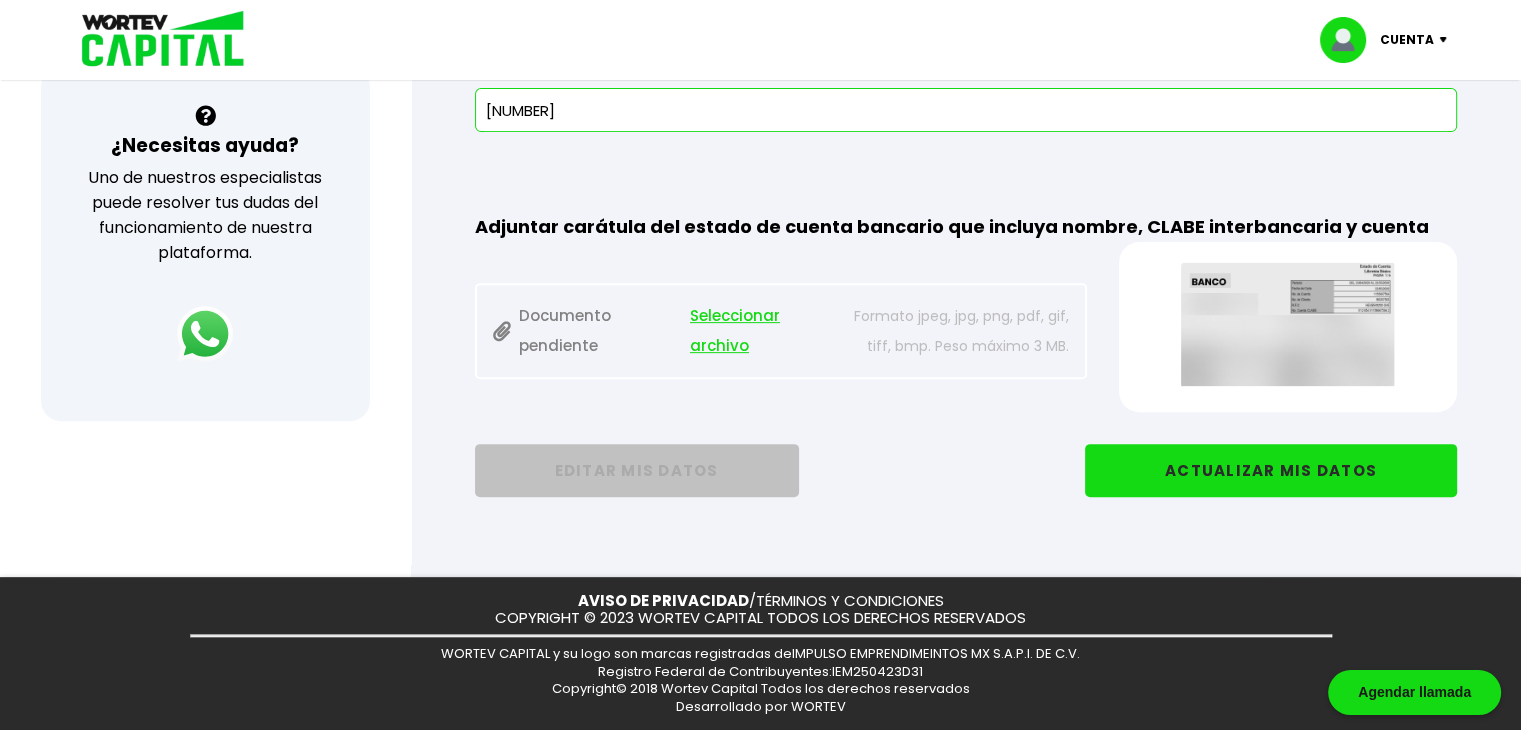 click on "Seleccionar archivo" at bounding box center (761, 331) 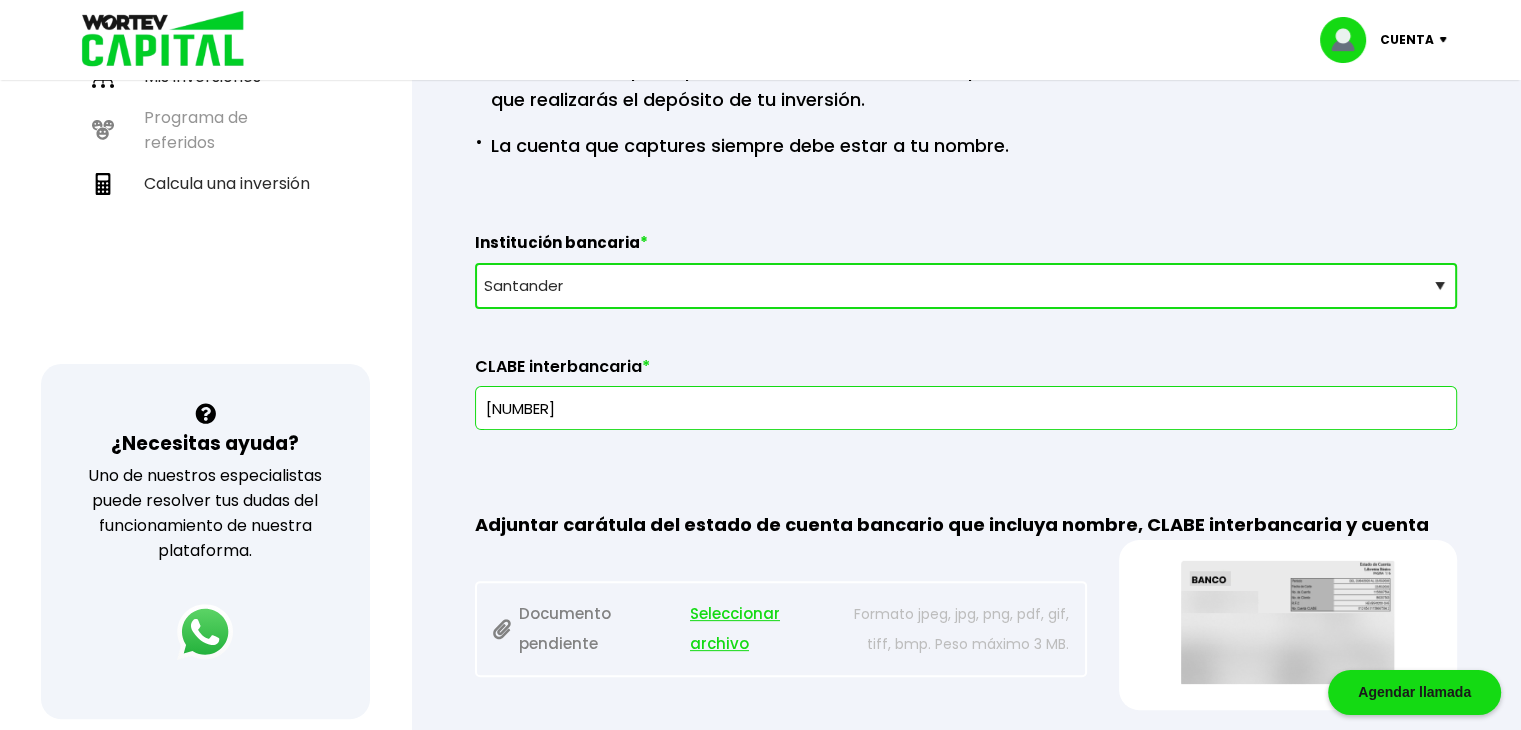 scroll, scrollTop: 91, scrollLeft: 0, axis: vertical 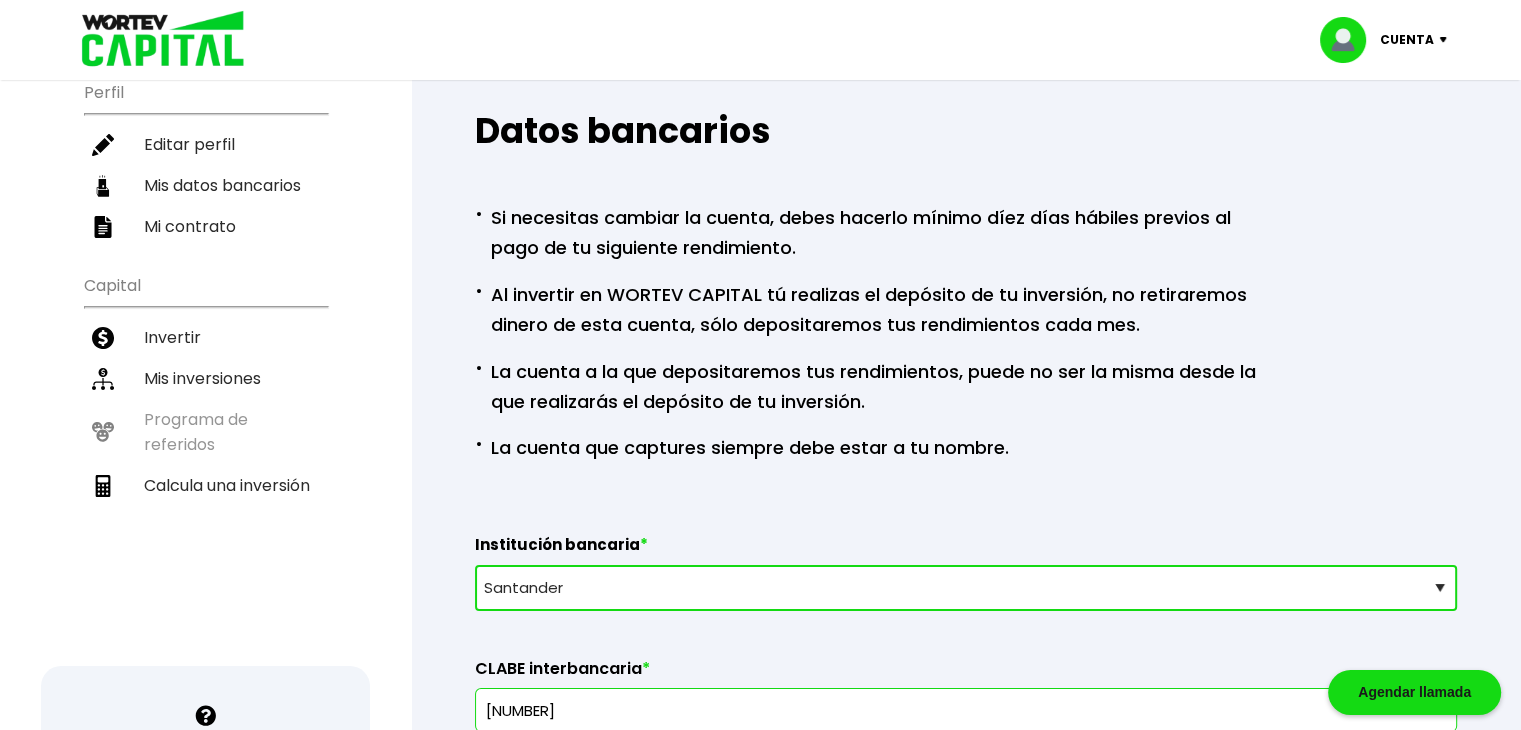 click on "Cuenta" at bounding box center [1407, 40] 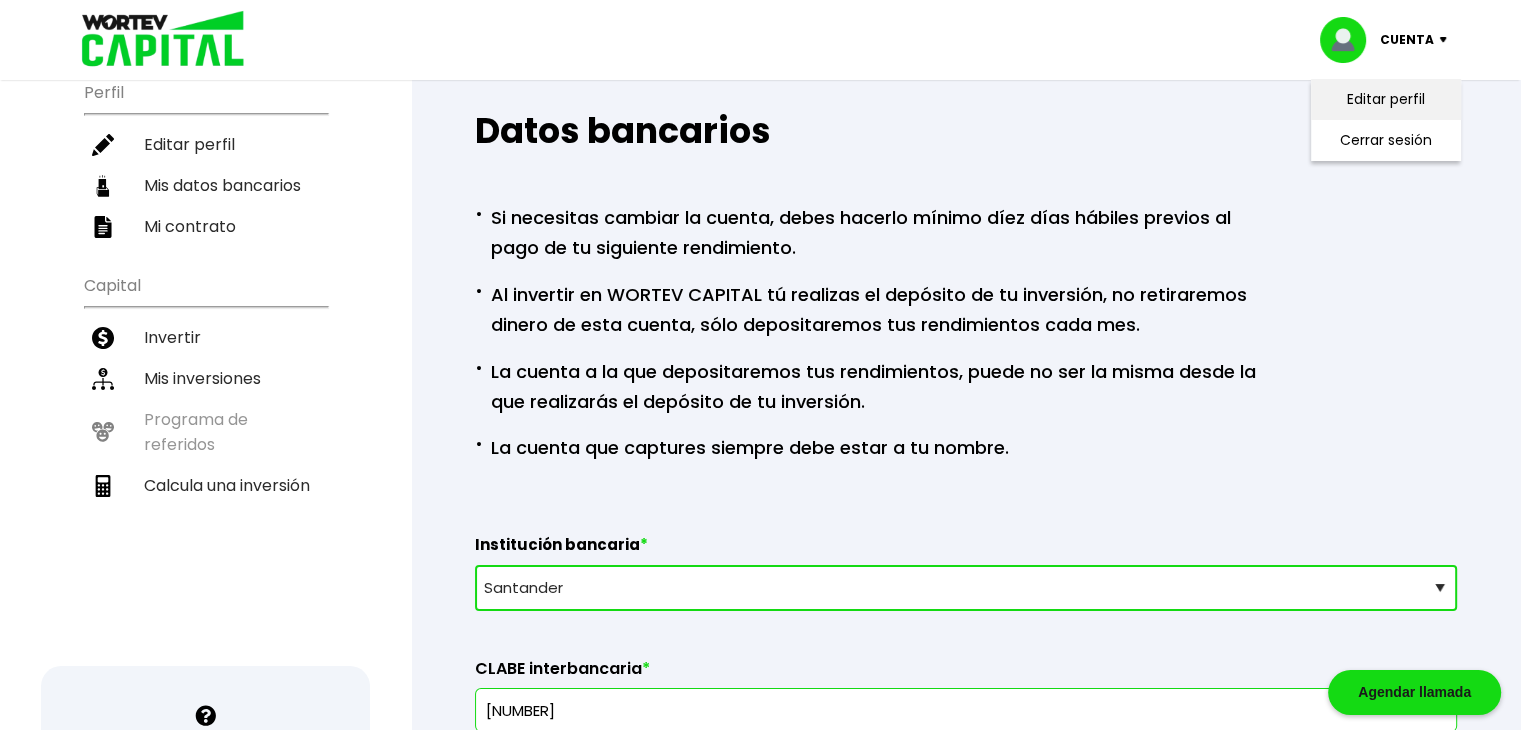 click on "Editar perfil" at bounding box center (1386, 99) 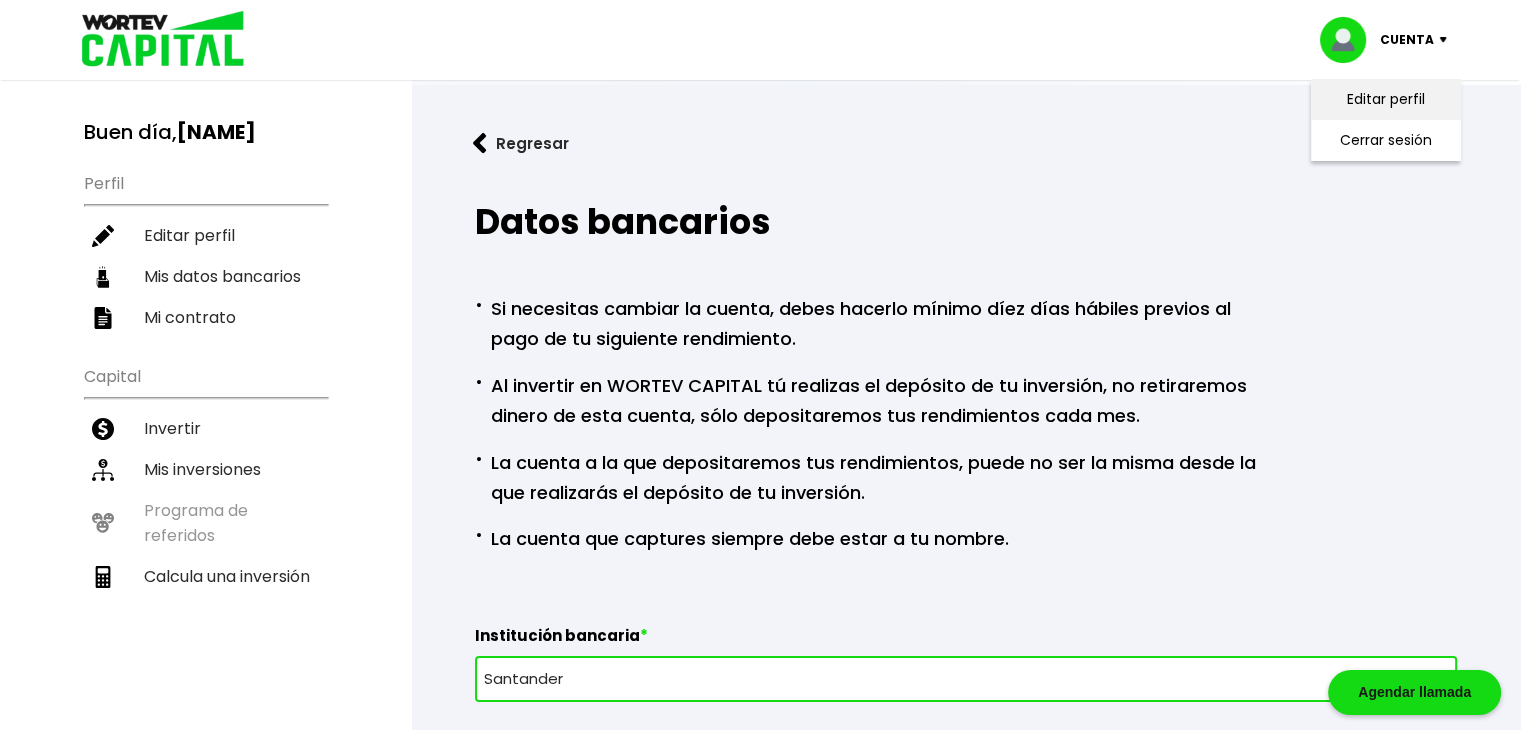 select on "Hombre" 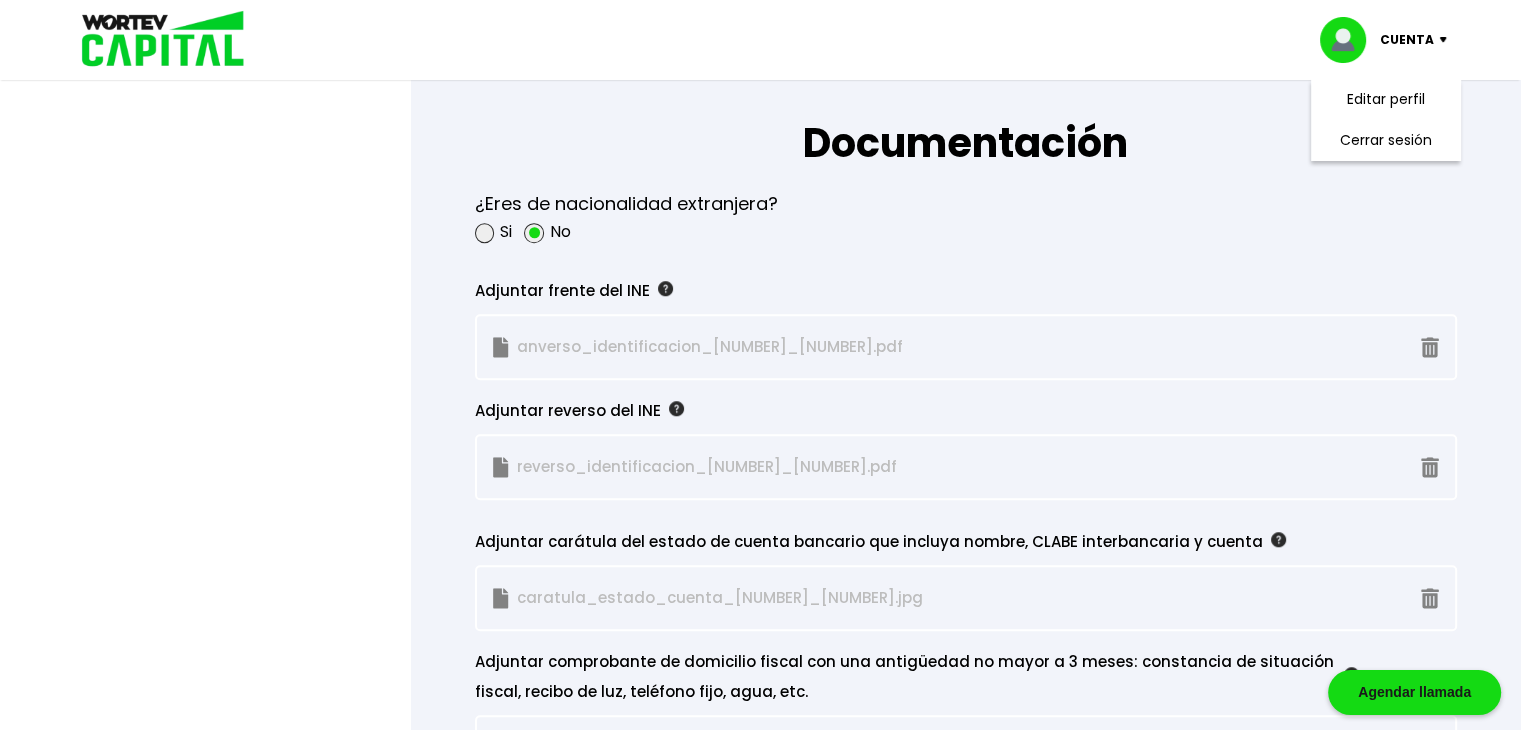 scroll, scrollTop: 1144, scrollLeft: 0, axis: vertical 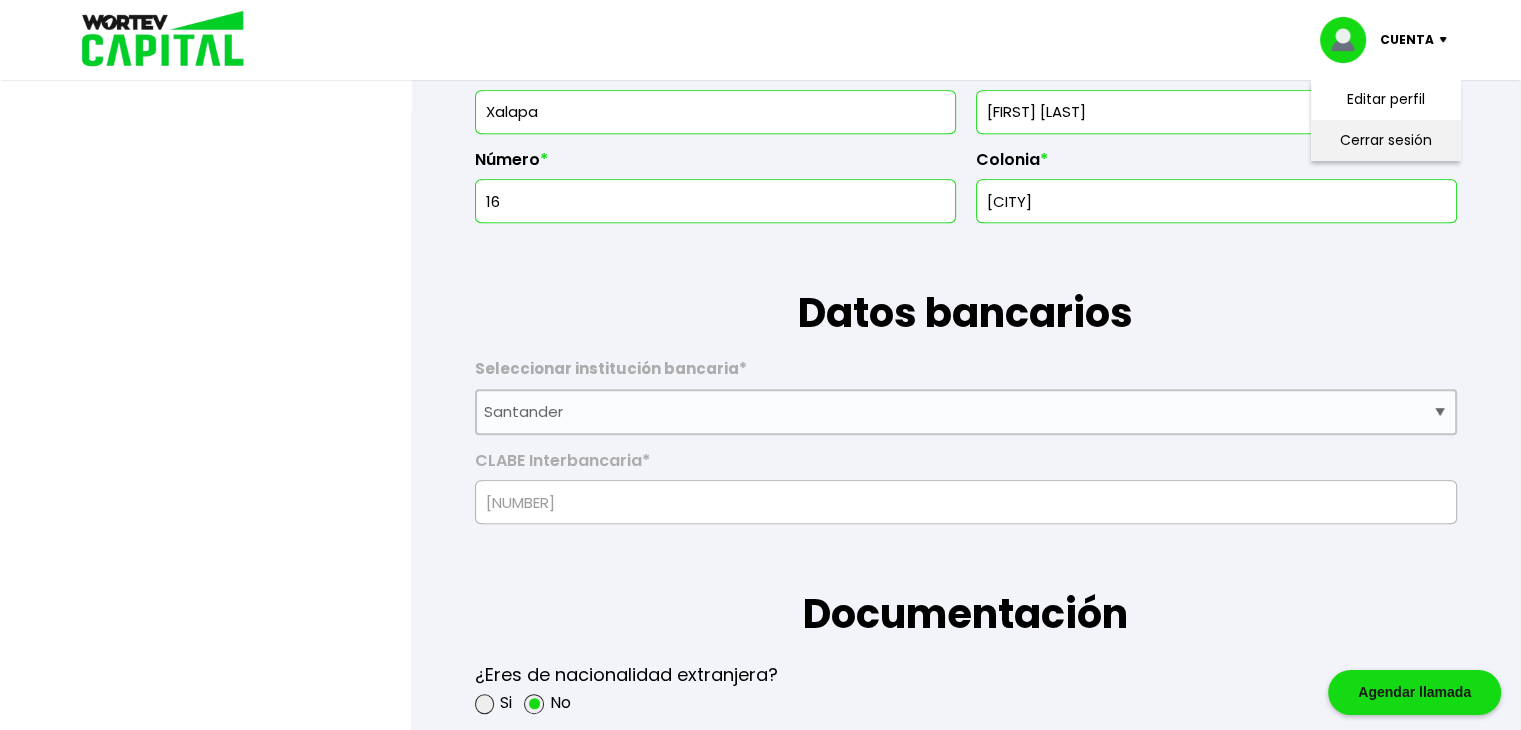 click on "Cerrar sesión" at bounding box center [1386, 140] 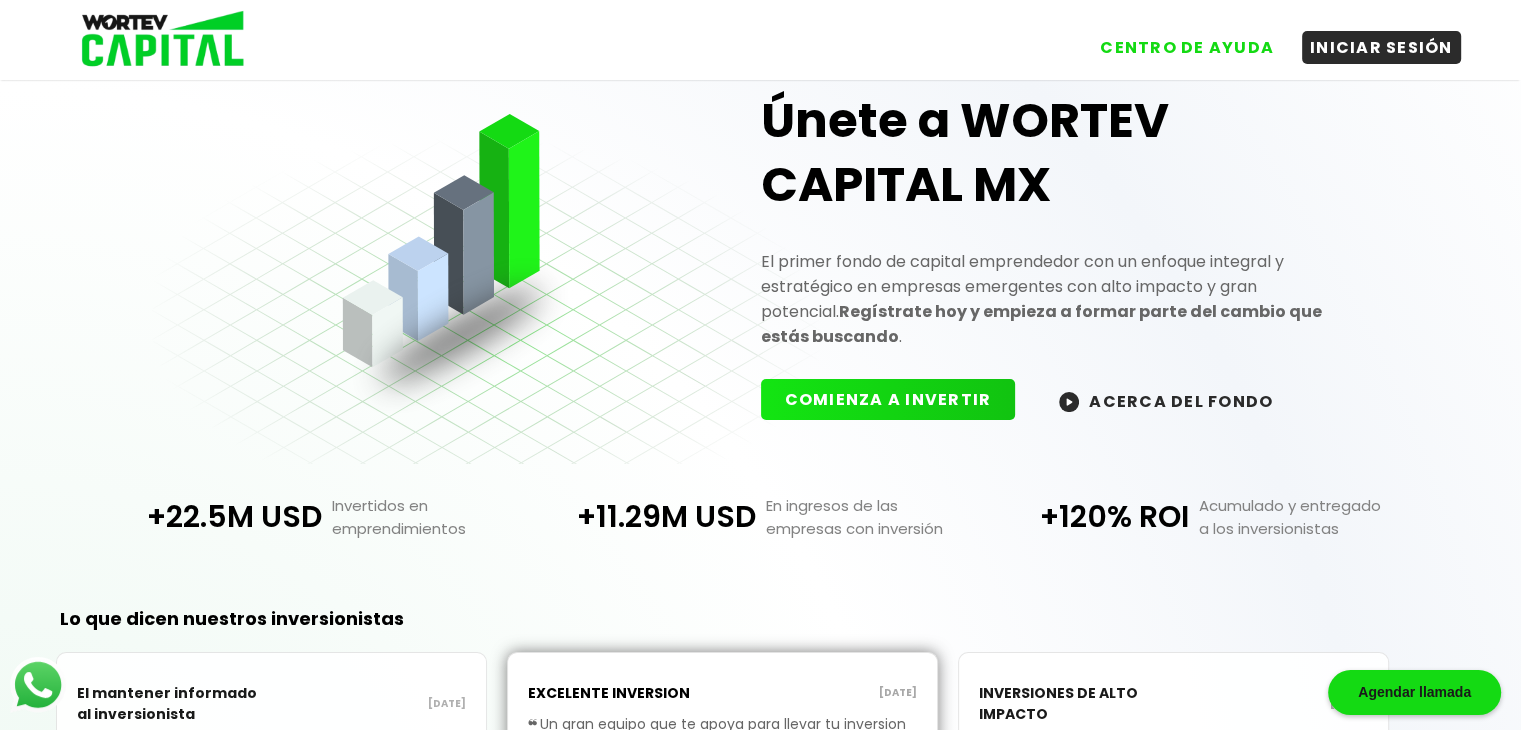 scroll, scrollTop: 0, scrollLeft: 0, axis: both 